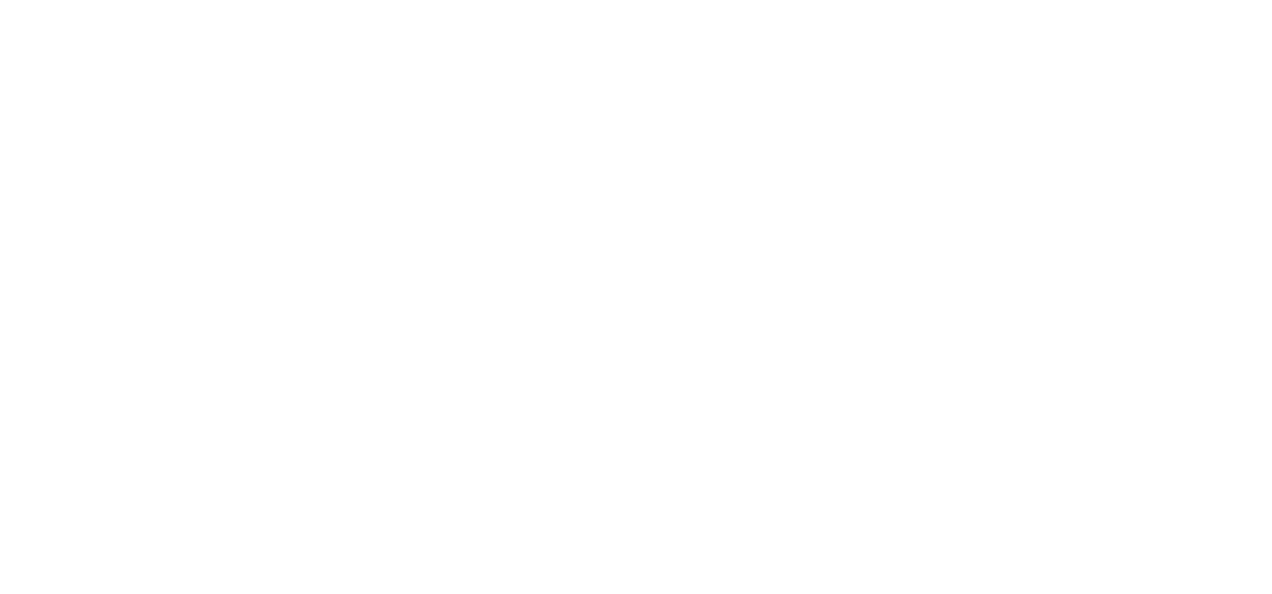 scroll, scrollTop: 0, scrollLeft: 0, axis: both 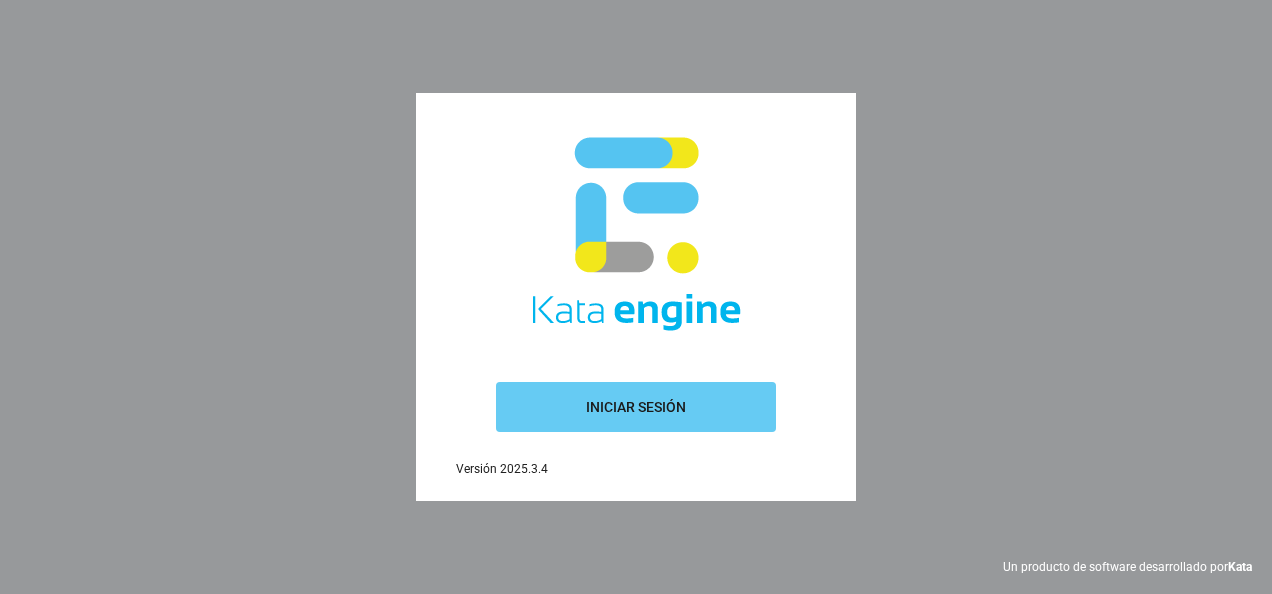click on "Iniciar sesión" at bounding box center [636, 407] 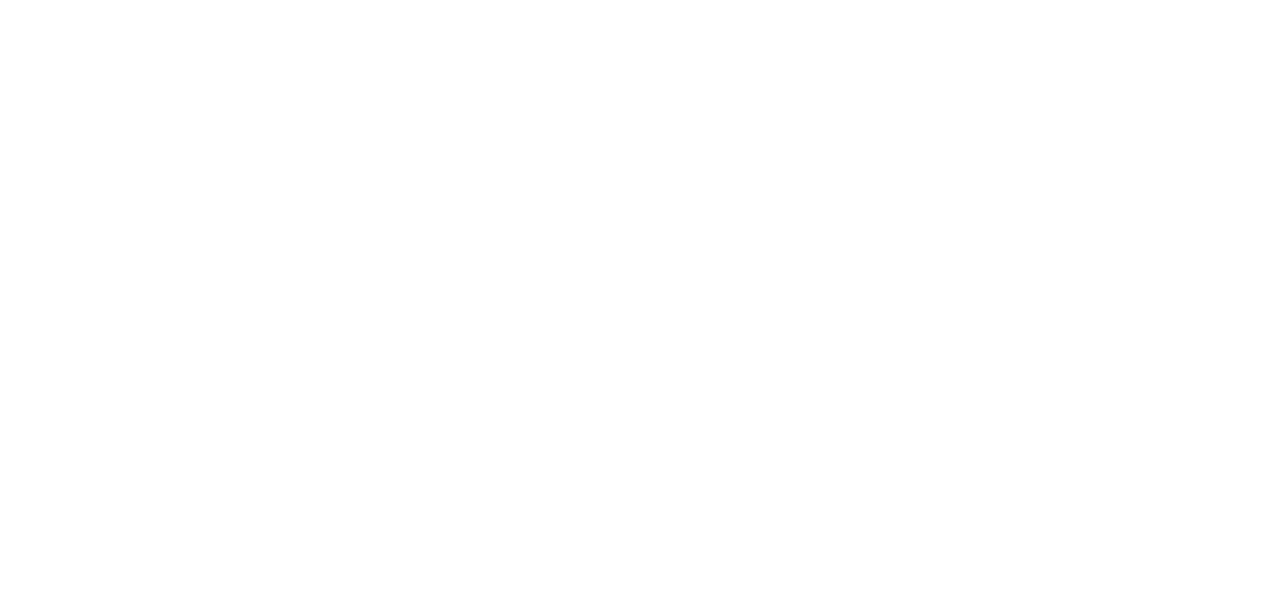 scroll, scrollTop: 0, scrollLeft: 0, axis: both 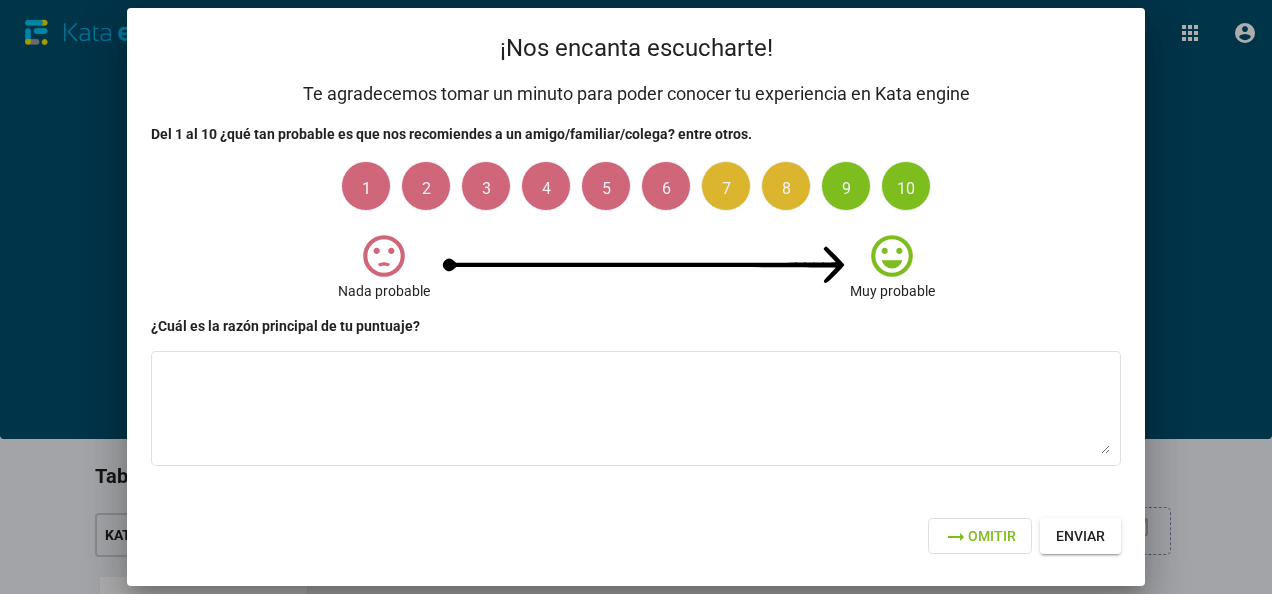 click on "arrow_right_alt  Omitir" at bounding box center [980, 536] 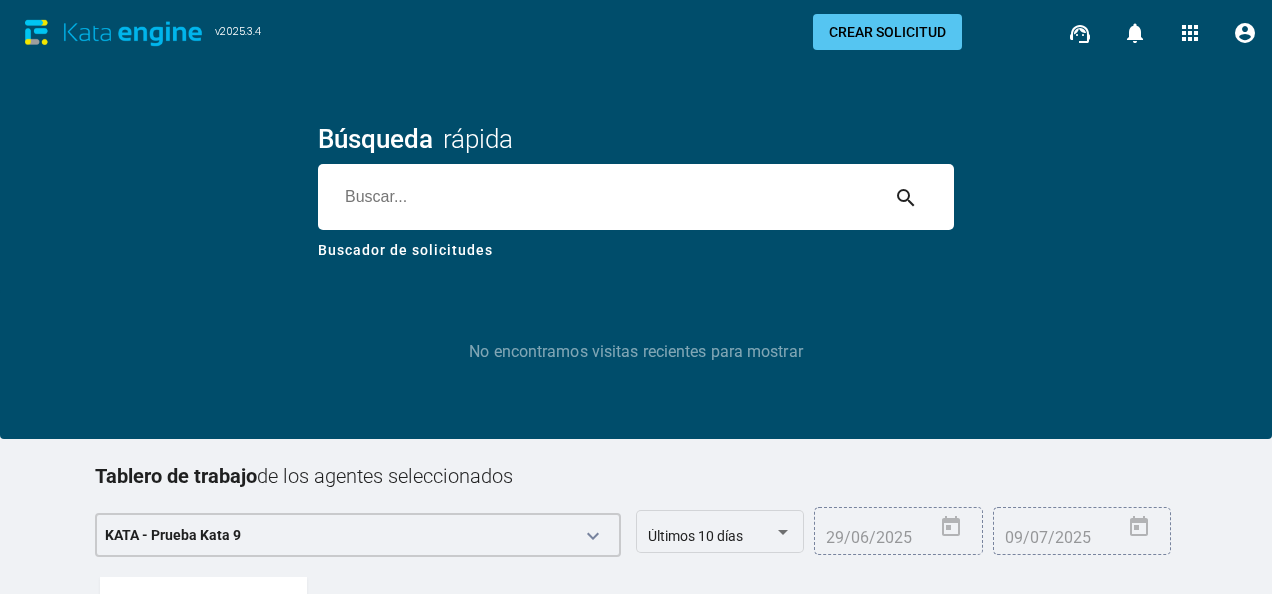 click at bounding box center (598, 197) 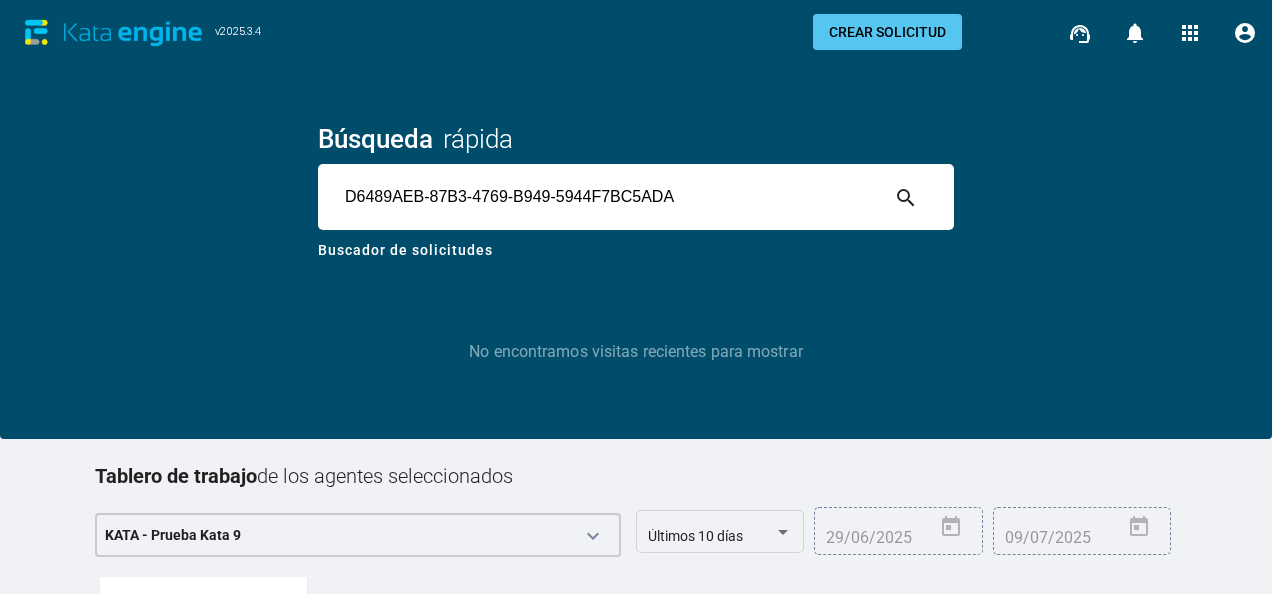 type on "D6489AEB-87B3-4769-B949-5944F7BC5ADA" 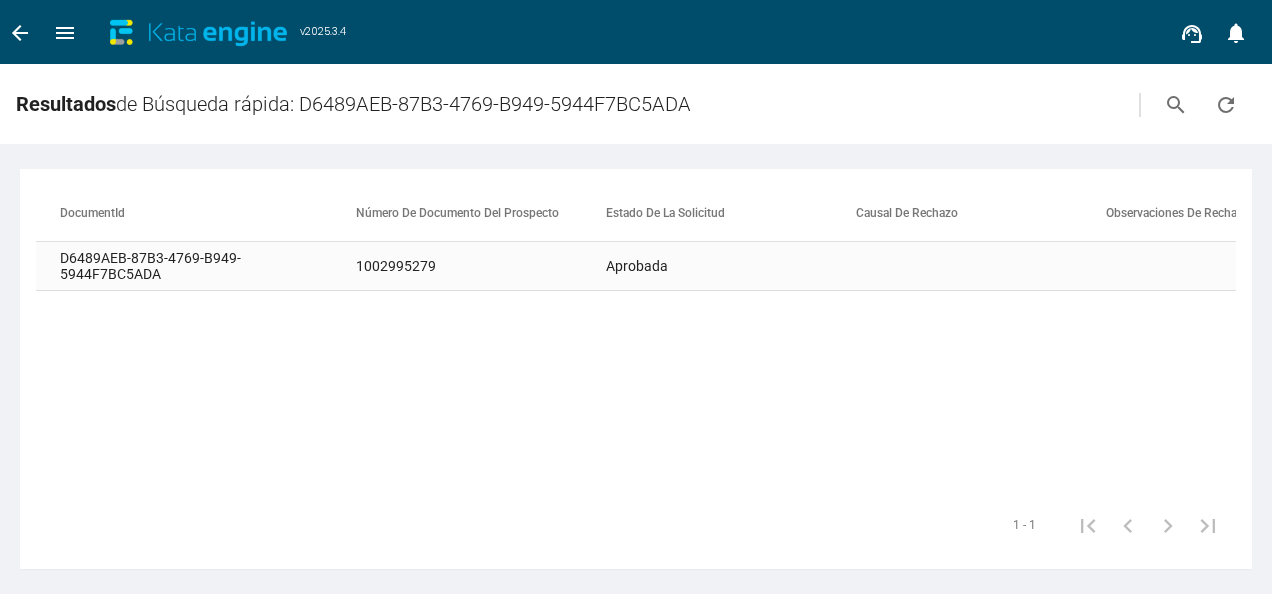 click on "1002995279" at bounding box center [481, 266] 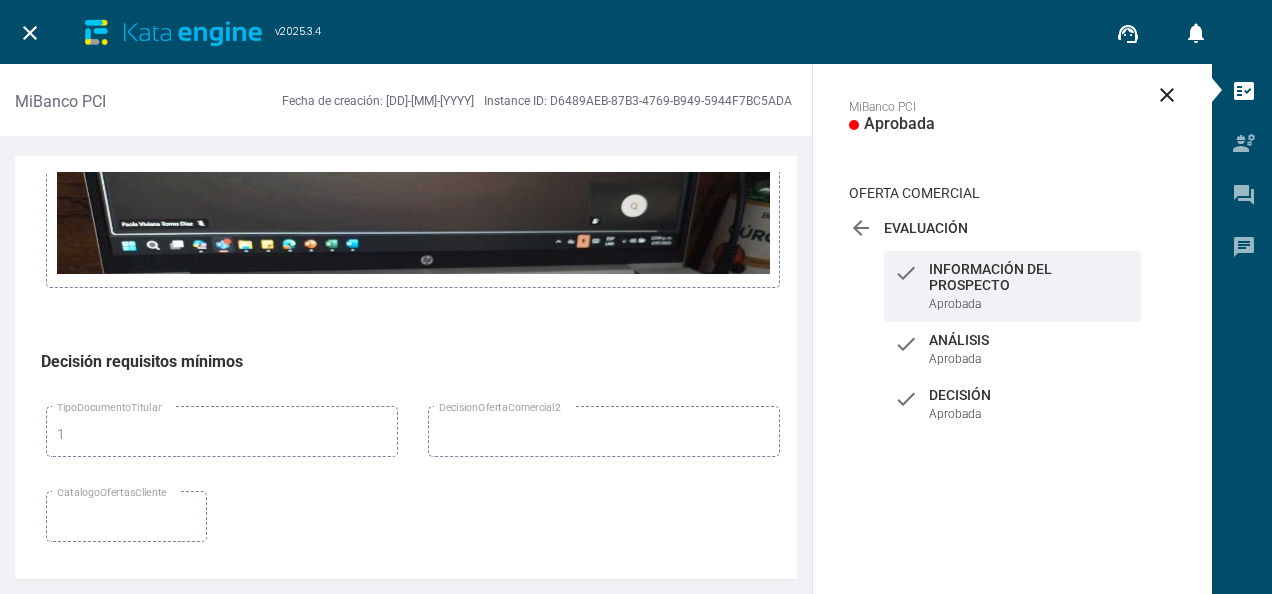 scroll, scrollTop: 2978, scrollLeft: 0, axis: vertical 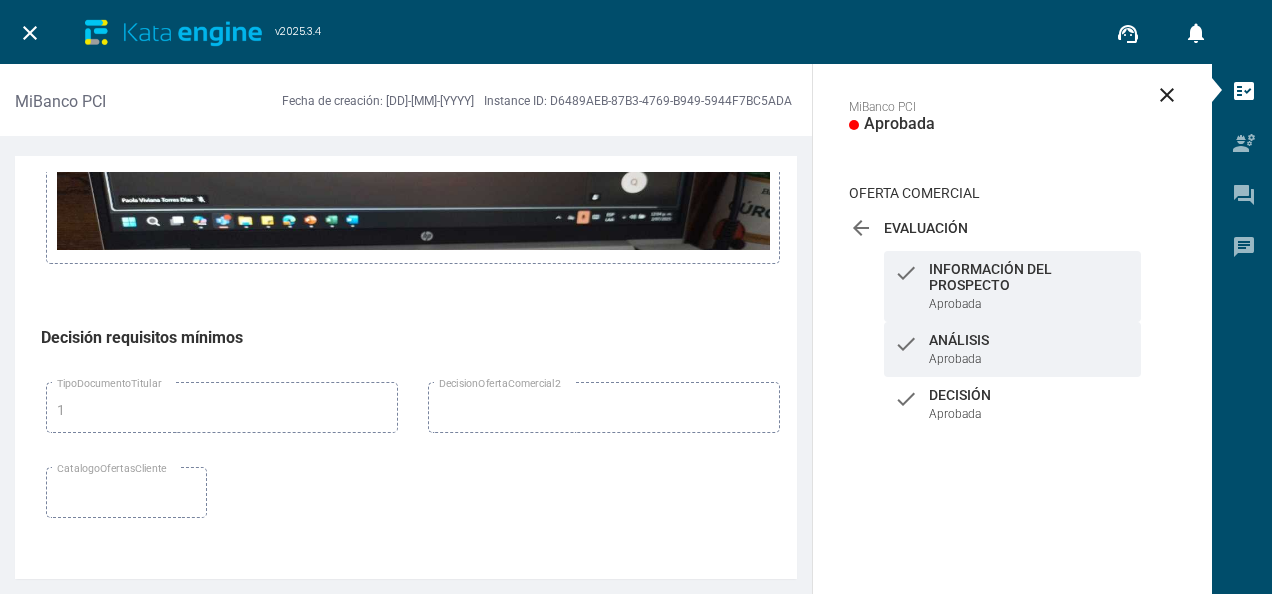 click on "Análisis" at bounding box center (1030, 277) 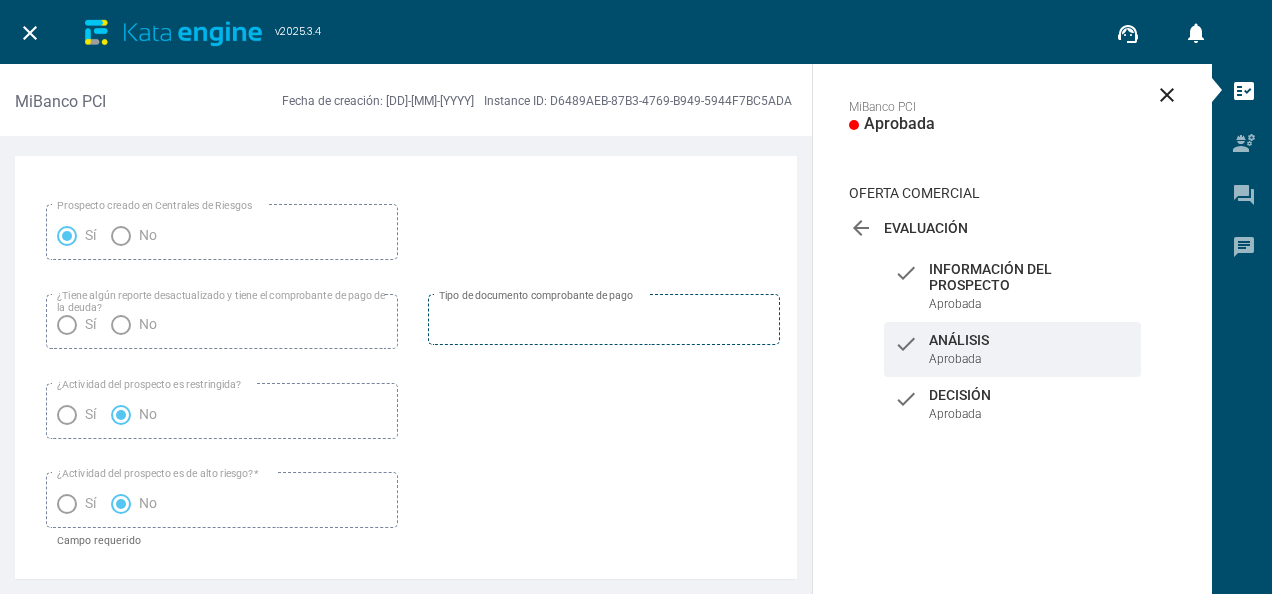 scroll, scrollTop: 3168, scrollLeft: 0, axis: vertical 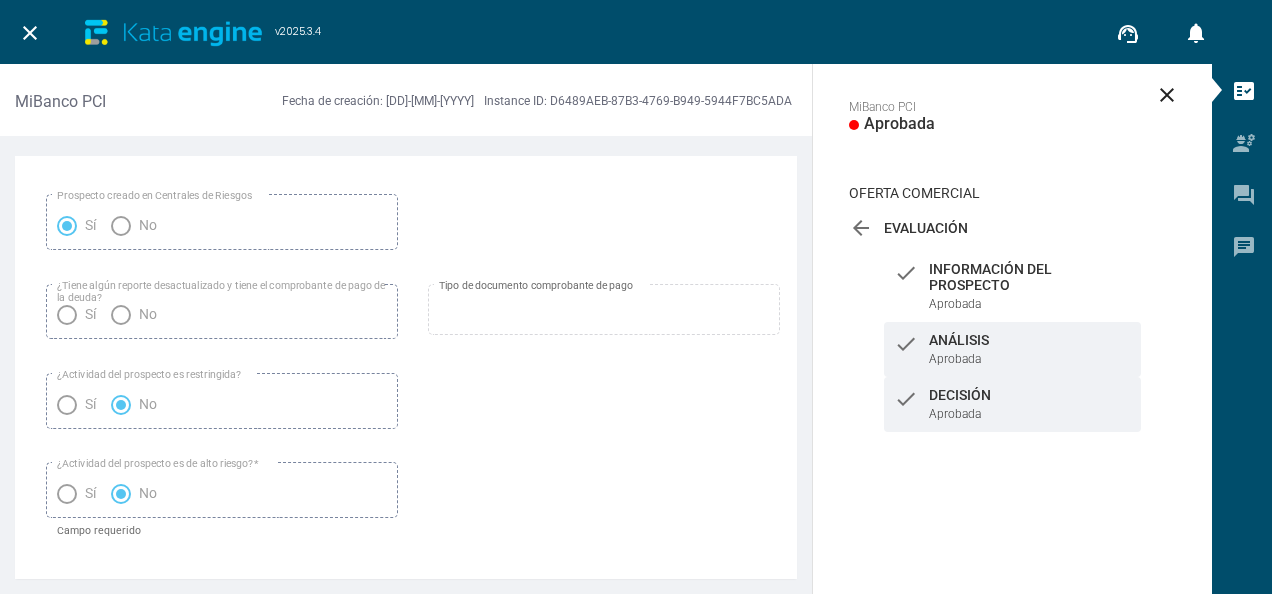 click on "check Decisión Aprobada" at bounding box center [1012, 286] 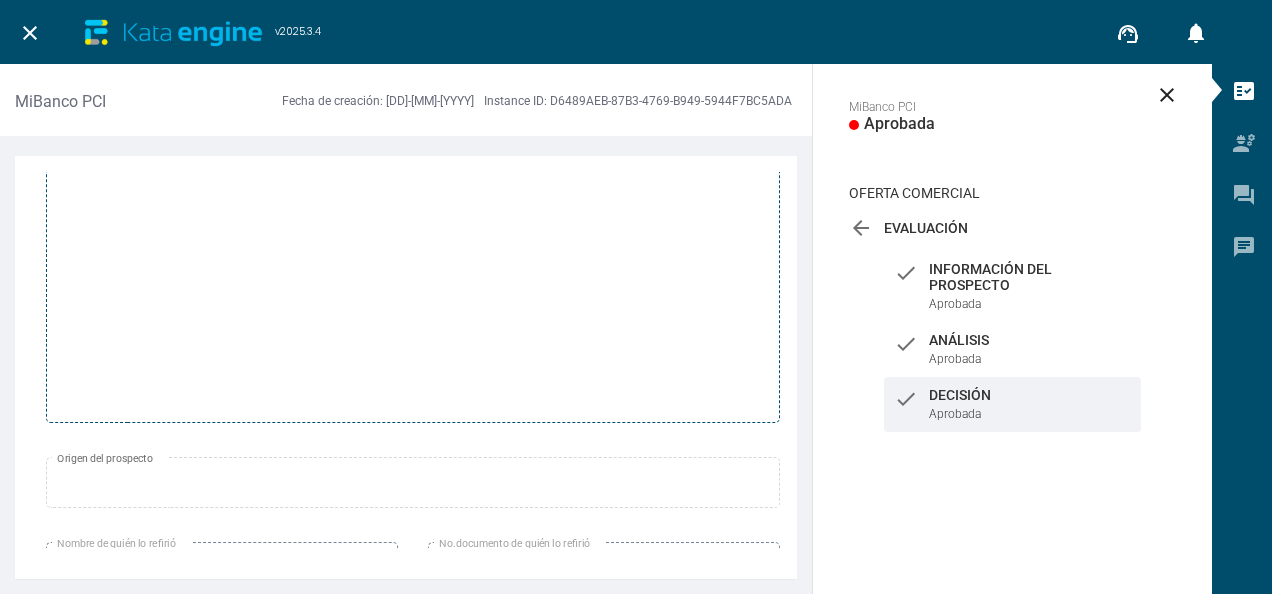 scroll, scrollTop: 613, scrollLeft: 0, axis: vertical 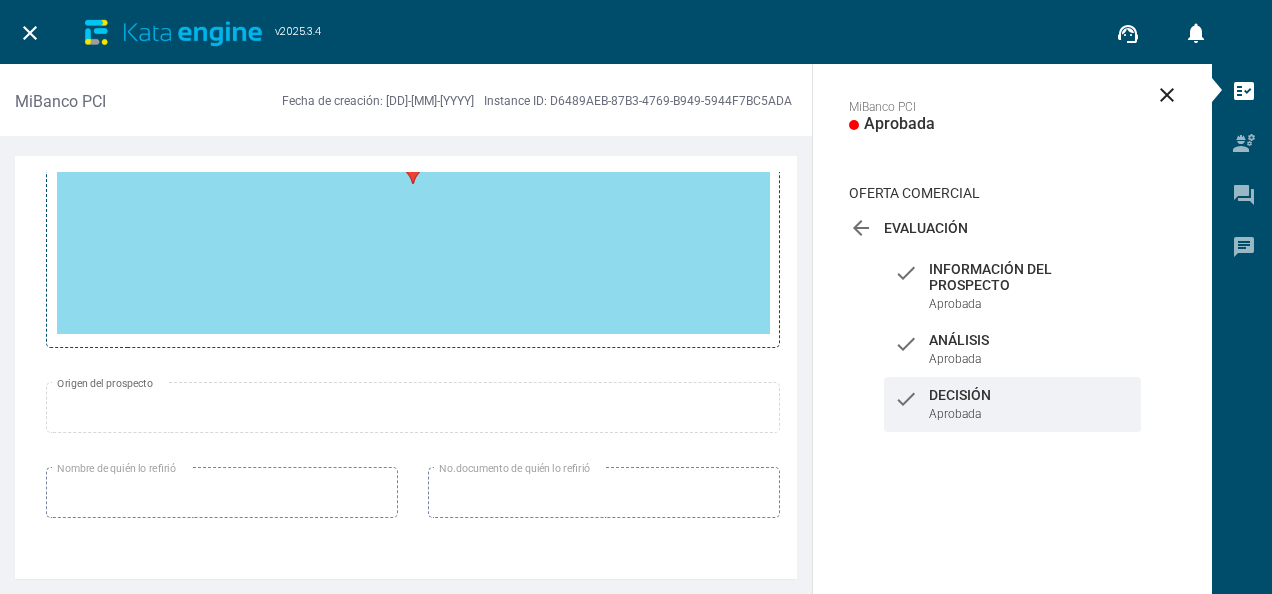 click on "arrow_back" at bounding box center [861, 228] 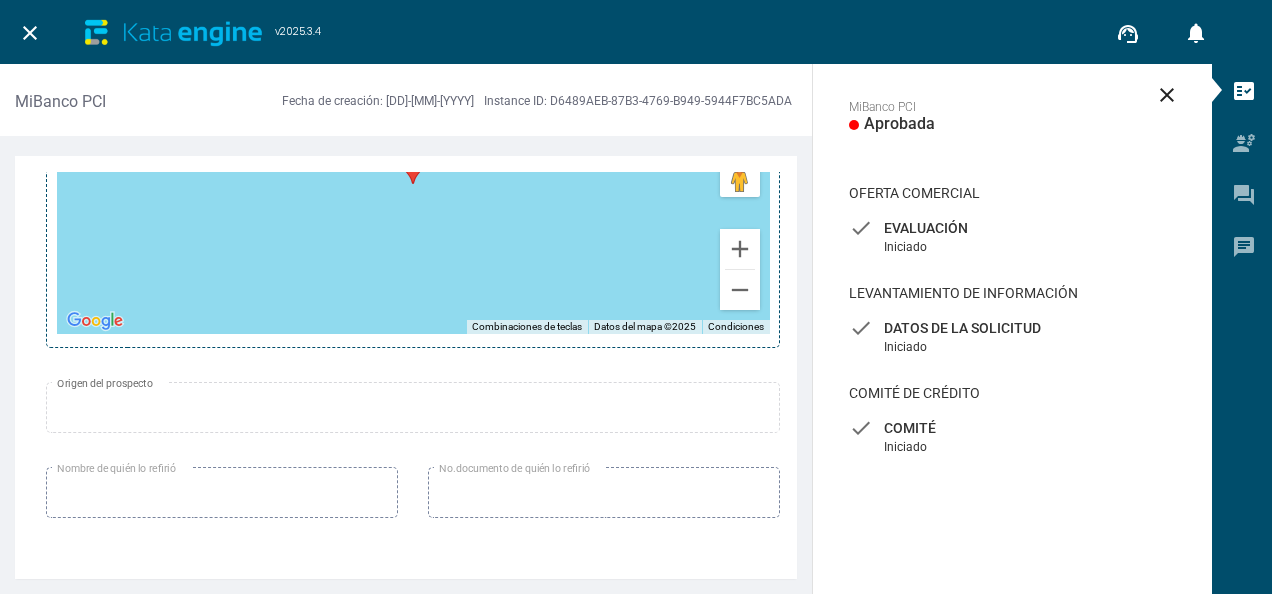click on "check Datos de la solicitud  Iniciado" at bounding box center (1012, 237) 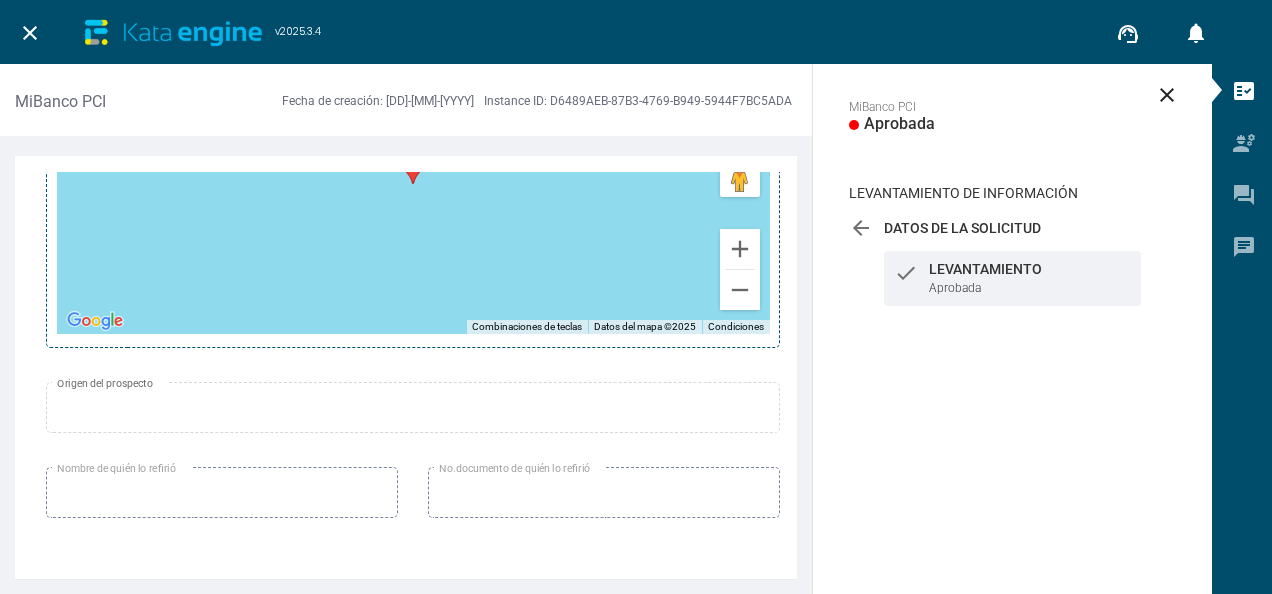 click on "check Levantamiento Aprobada" at bounding box center [1012, 278] 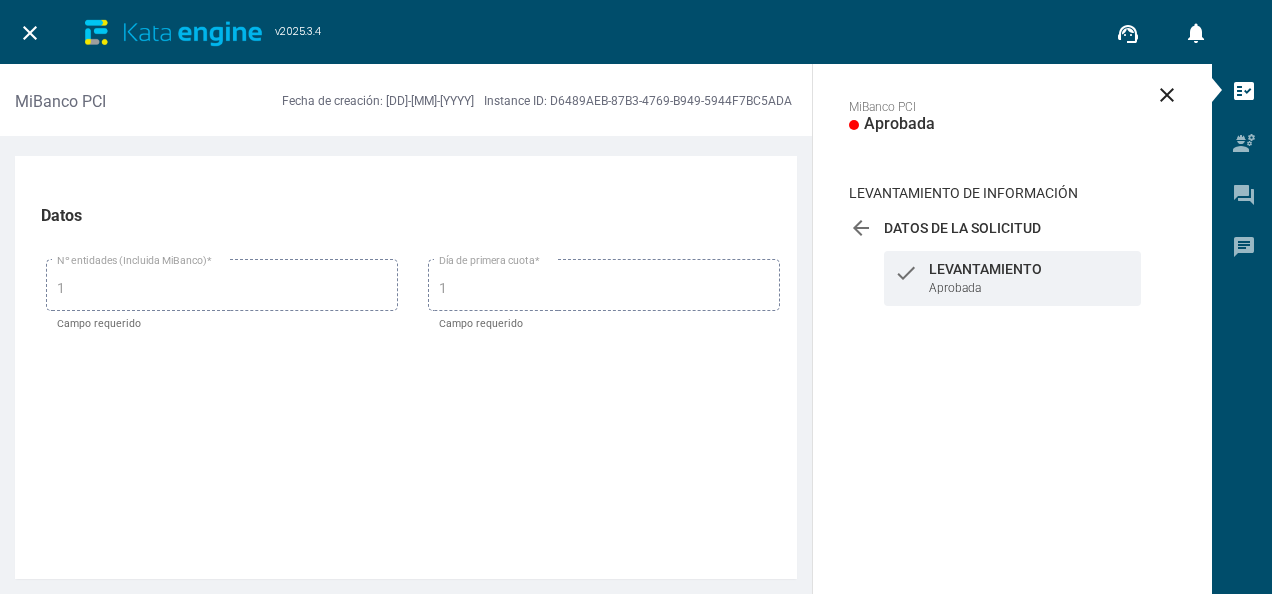click on "arrow_back" at bounding box center (861, 228) 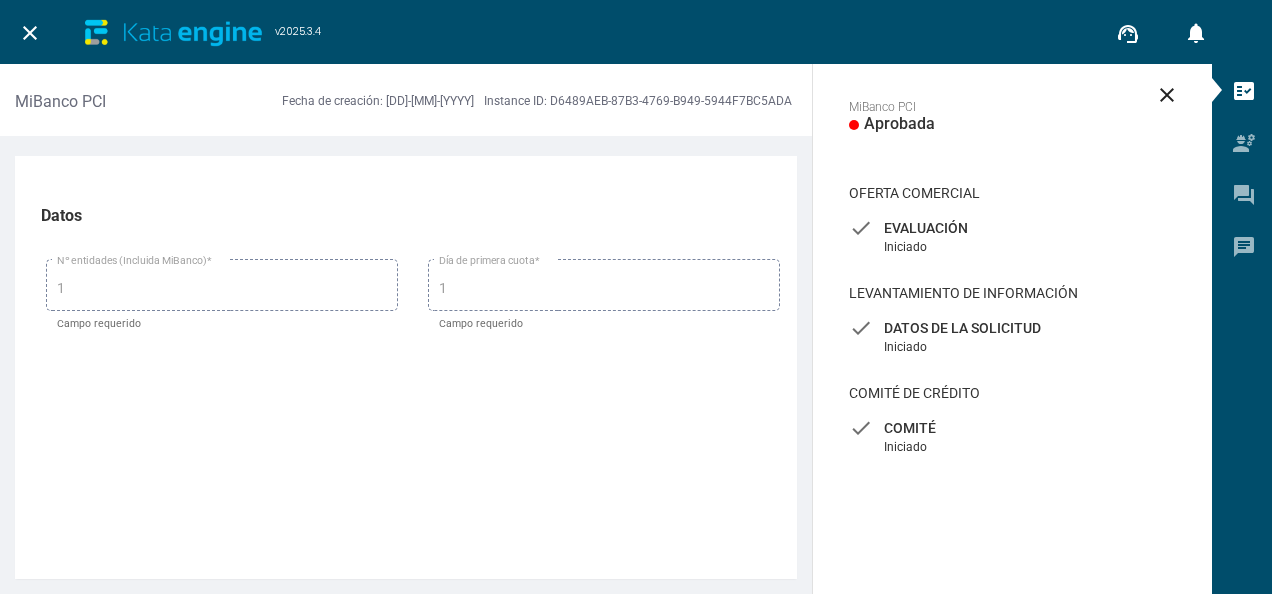 click on "Comité de Crédito check Comité  Iniciado  check Análisis de Datos Aprobada check Validación Comité Aprobada check Referenciación y Concepto Comité Aprobada check Registro de Concepto de Participantes del Comité Aprobada check Registro de toma de decisión de la solicitud Aprobada" at bounding box center (1012, 427) 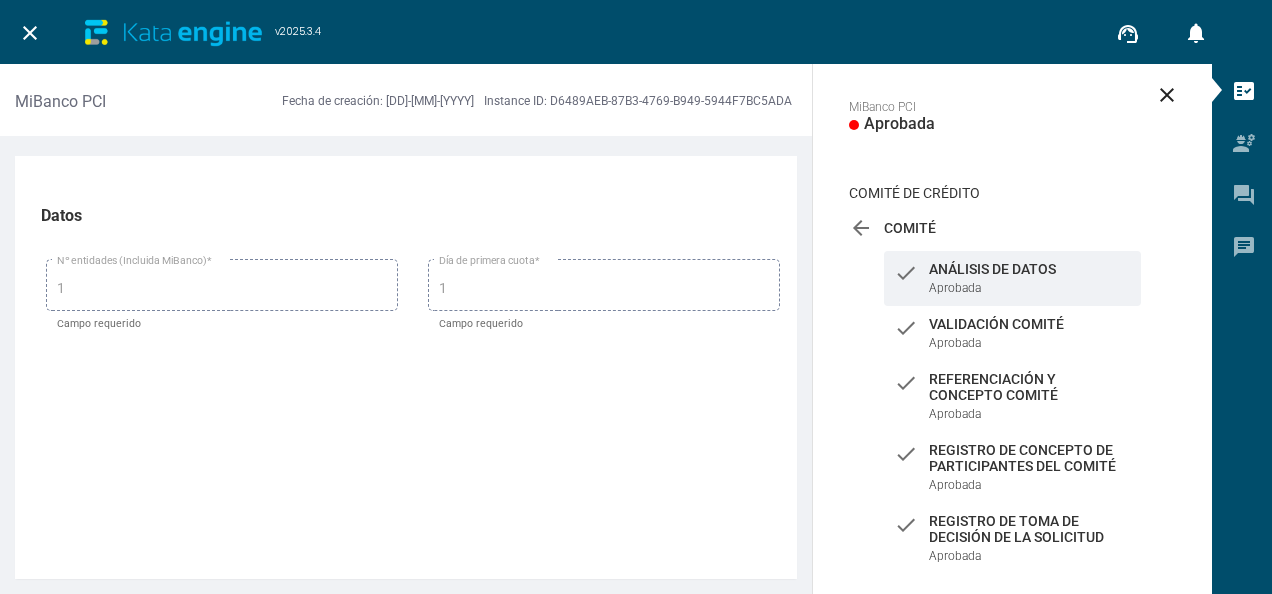click on "check Análisis de Datos Aprobada" at bounding box center [1012, 278] 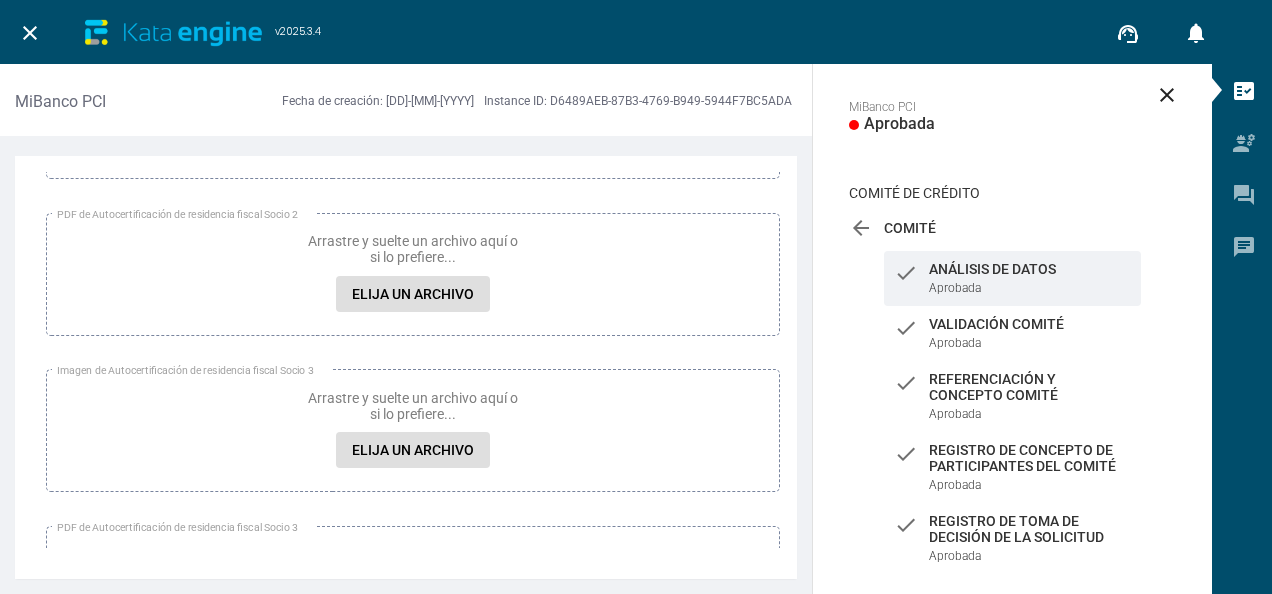scroll, scrollTop: 900, scrollLeft: 0, axis: vertical 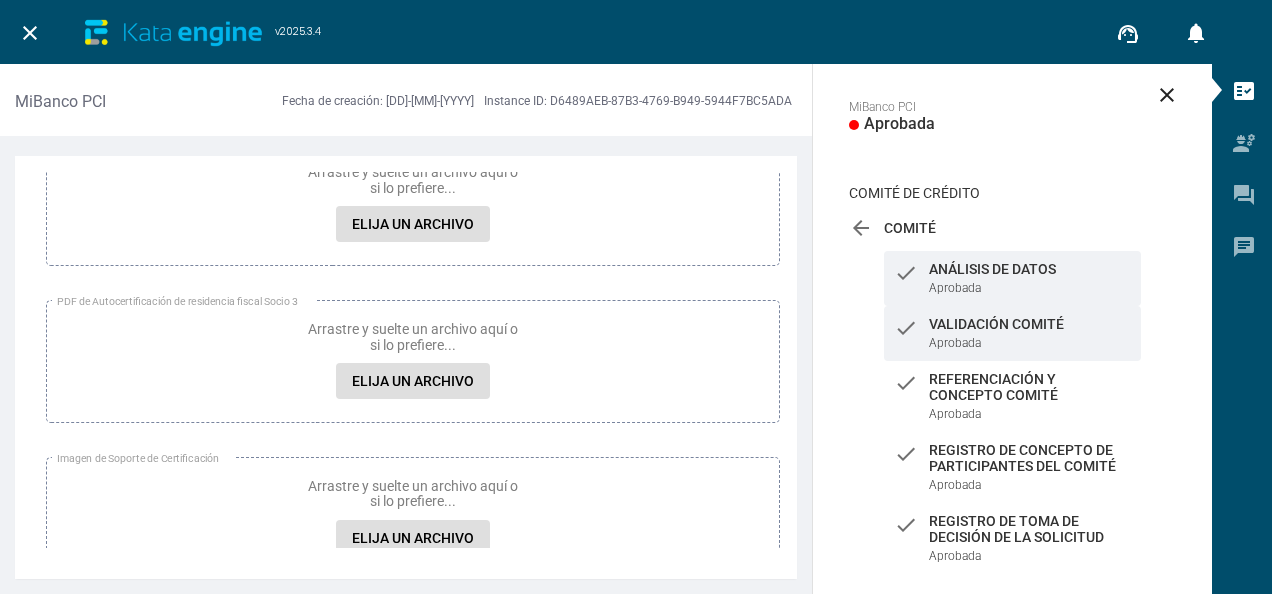 click on "Validación Comité" at bounding box center [1030, 269] 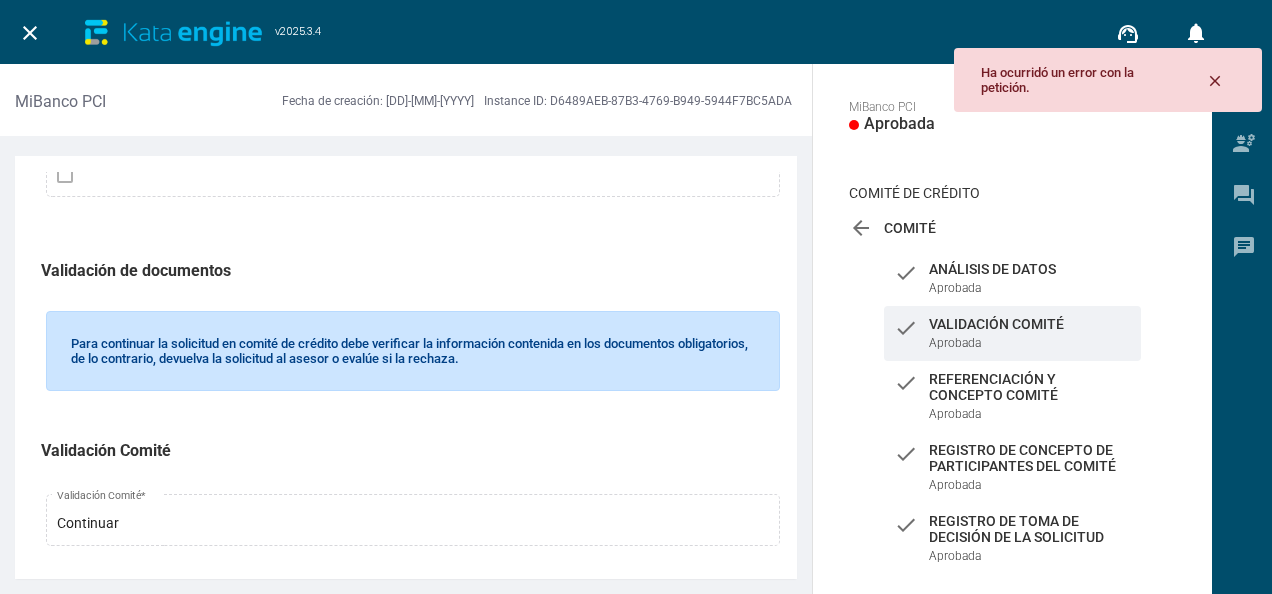 scroll, scrollTop: 1282, scrollLeft: 0, axis: vertical 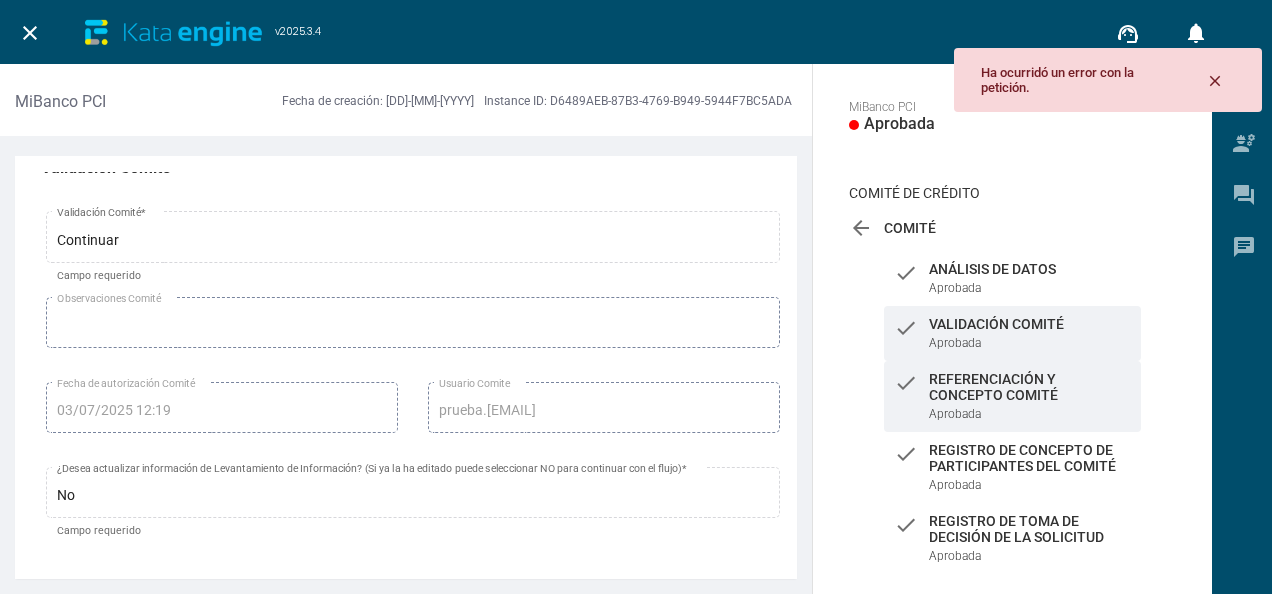 click on "Referenciación y Concepto Comité" at bounding box center [1030, 269] 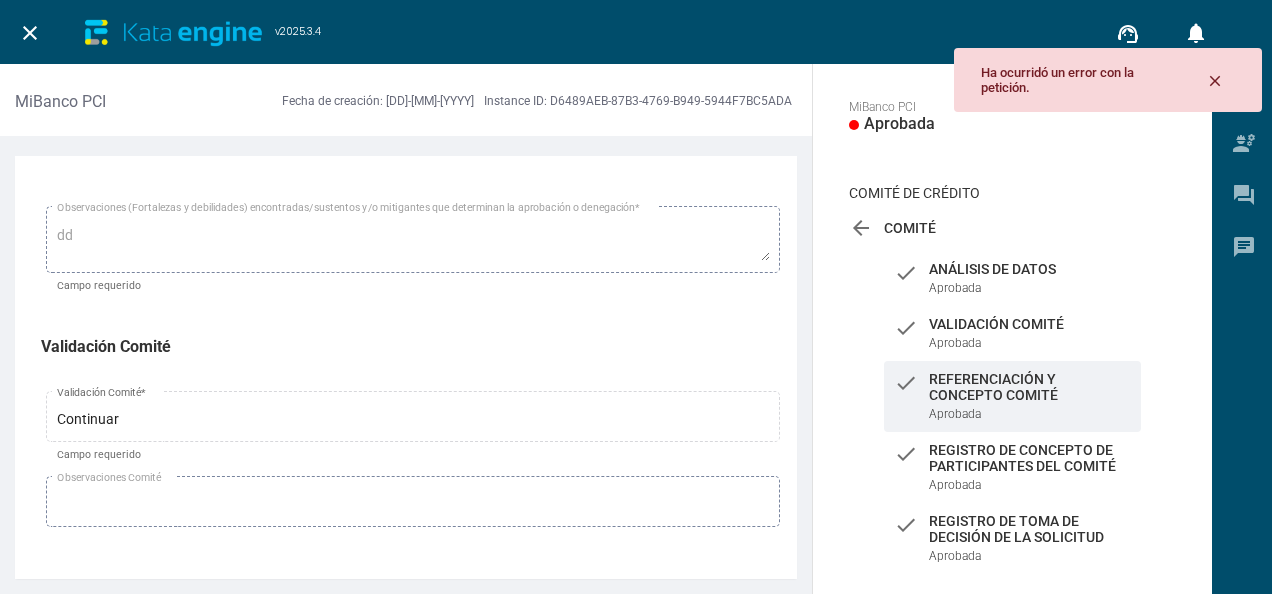 scroll, scrollTop: 524, scrollLeft: 0, axis: vertical 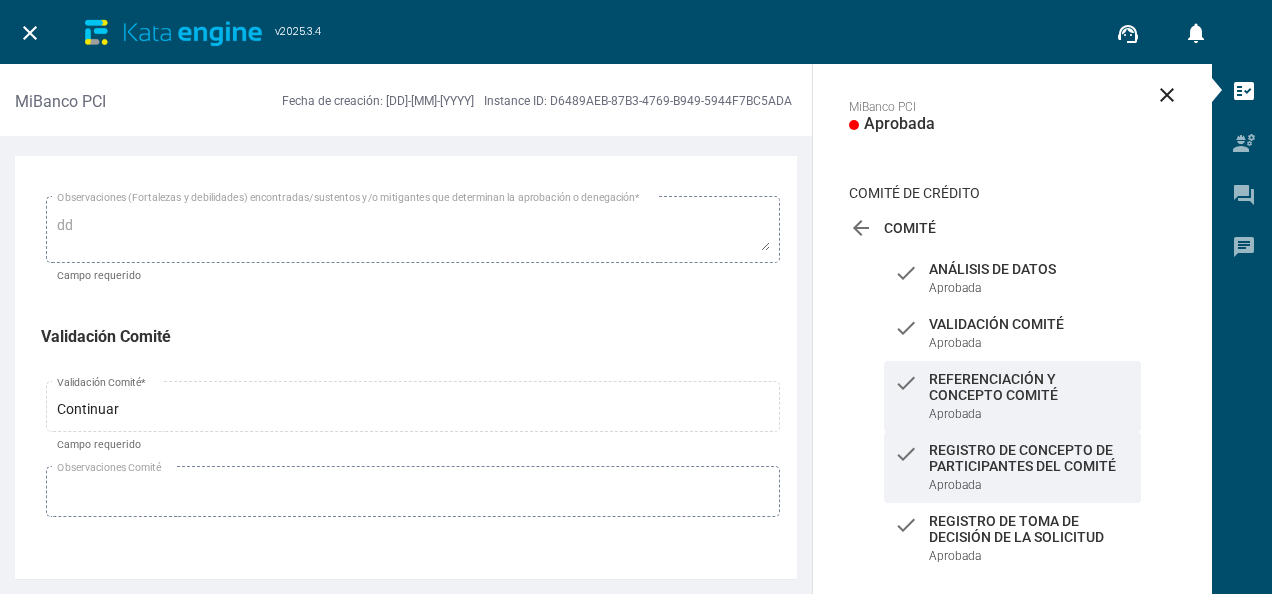 click on "Registro de Concepto de Participantes del Comité" at bounding box center [1030, 269] 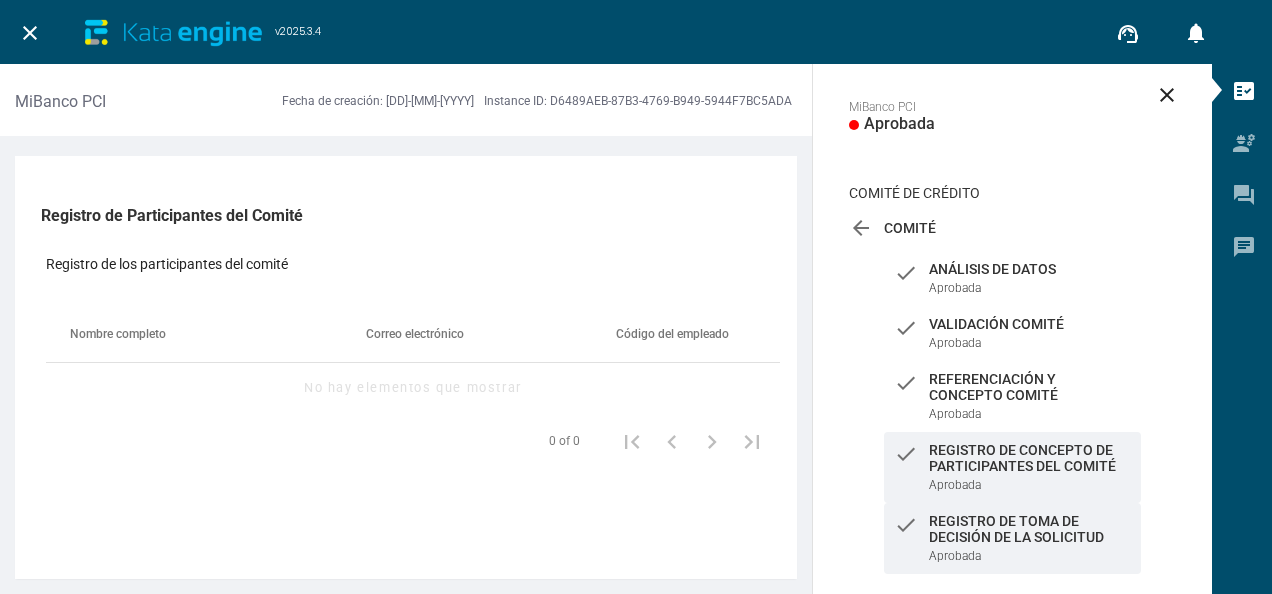 click on "Registro de toma de decisión de la solicitud" at bounding box center (1030, 269) 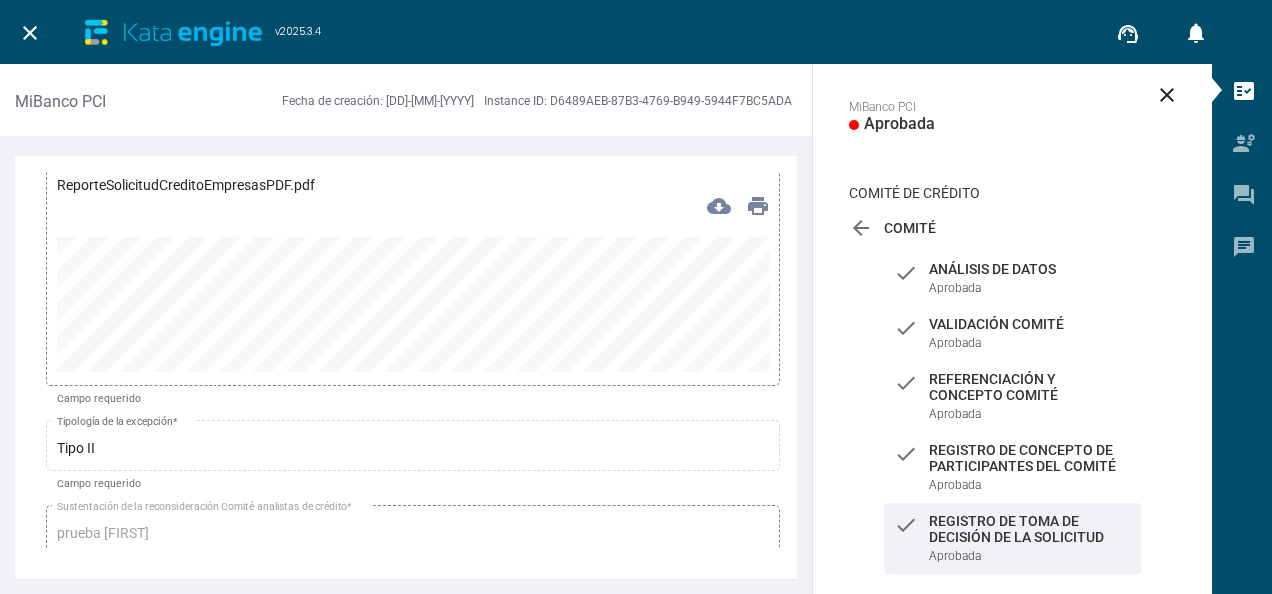scroll, scrollTop: 4284, scrollLeft: 0, axis: vertical 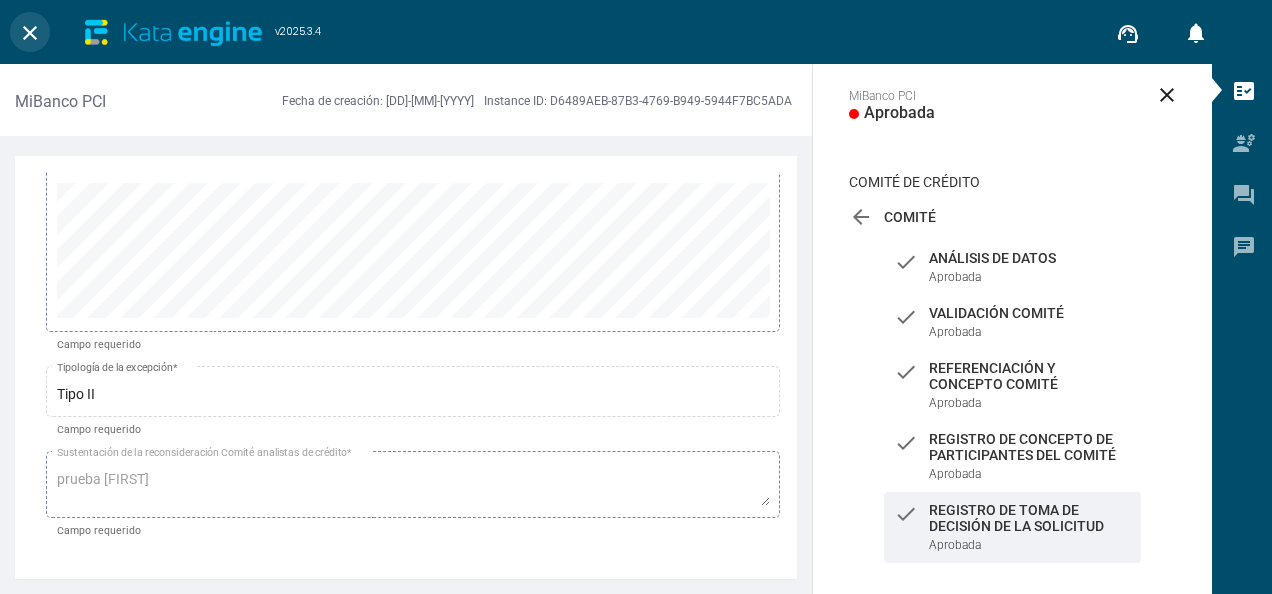 click on "close" at bounding box center (30, 33) 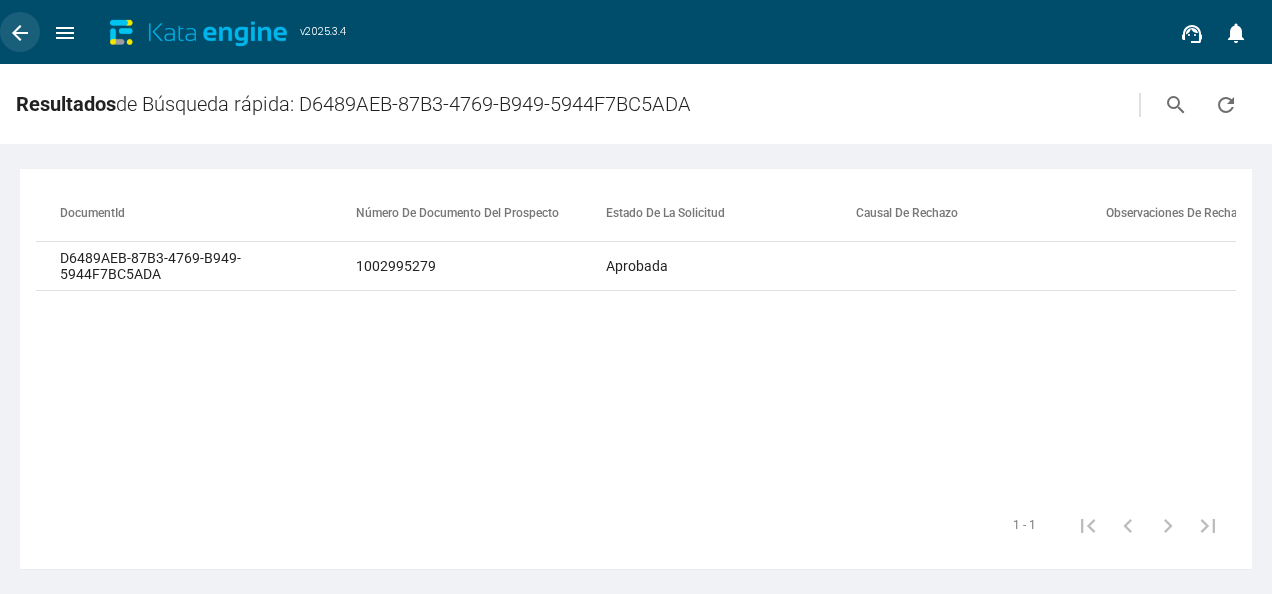 click on "arrow_back" at bounding box center [20, 33] 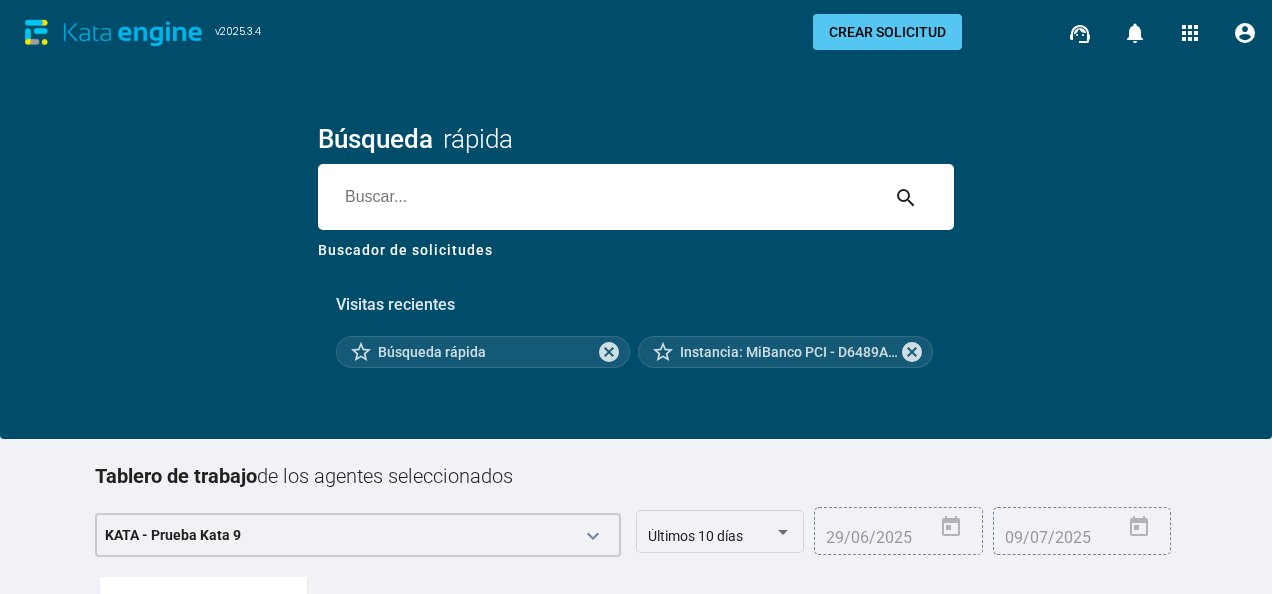 click at bounding box center (598, 197) 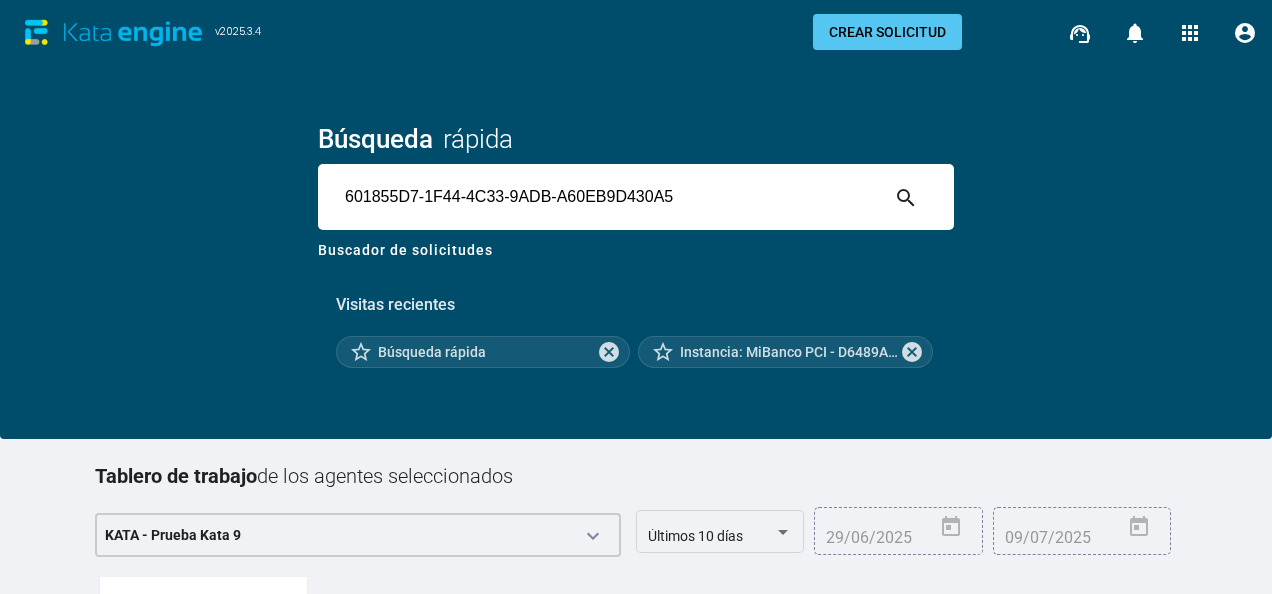 type on "601855D7-1F44-4C33-9ADB-A60EB9D430A5" 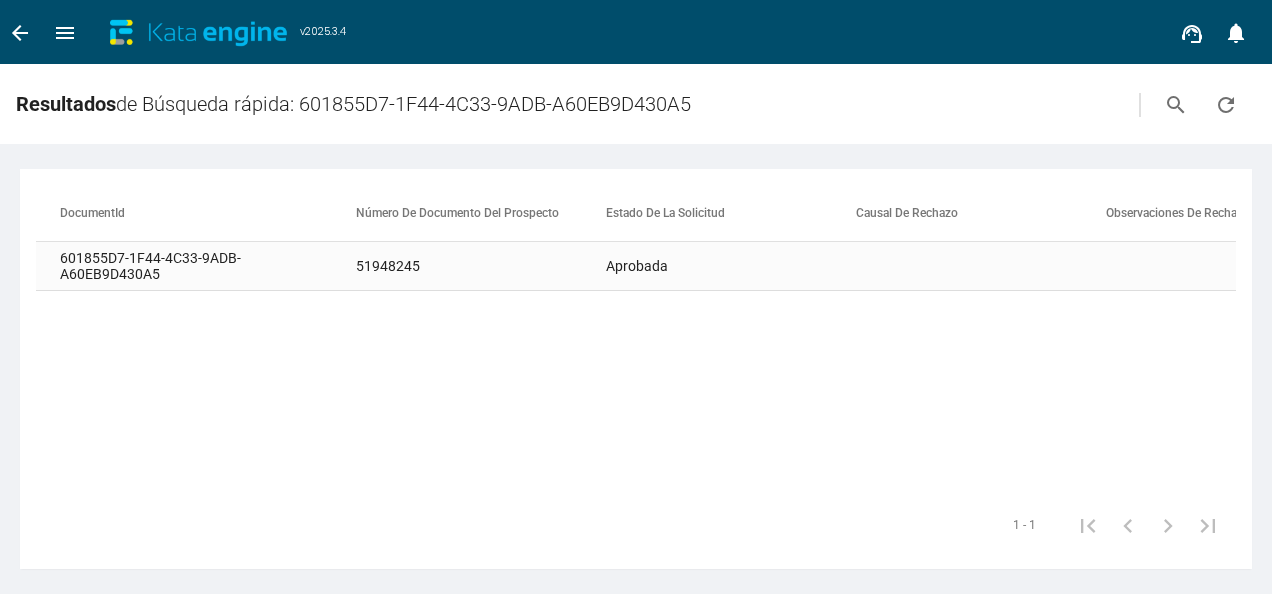 click on "51948245" at bounding box center (481, 266) 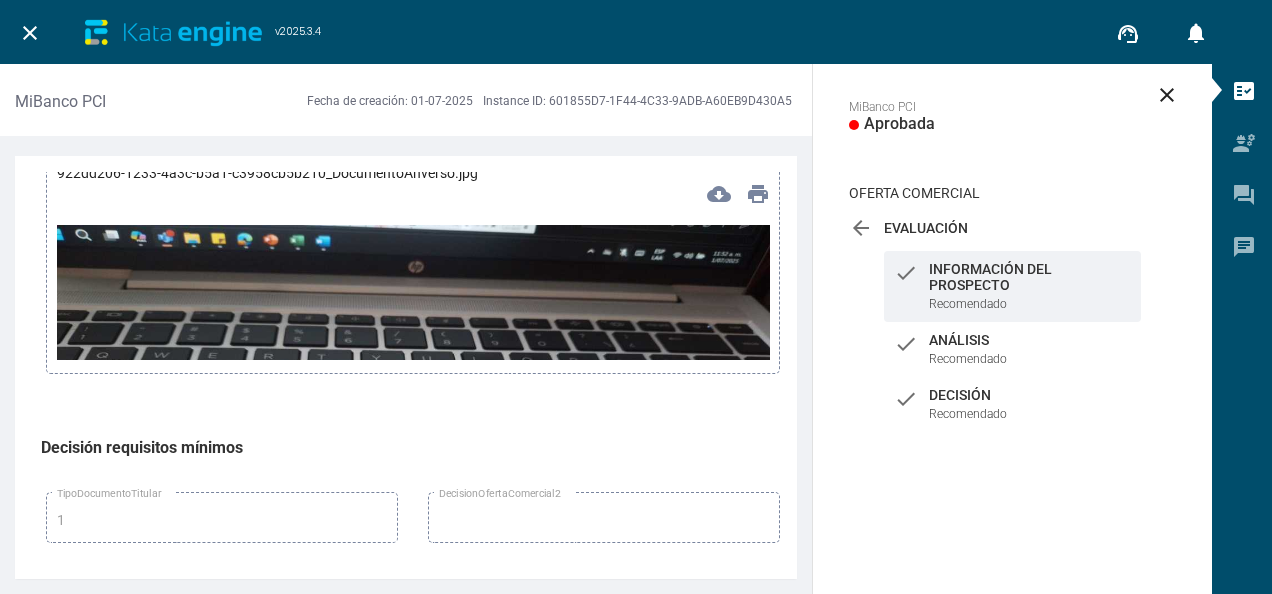 scroll, scrollTop: 2978, scrollLeft: 0, axis: vertical 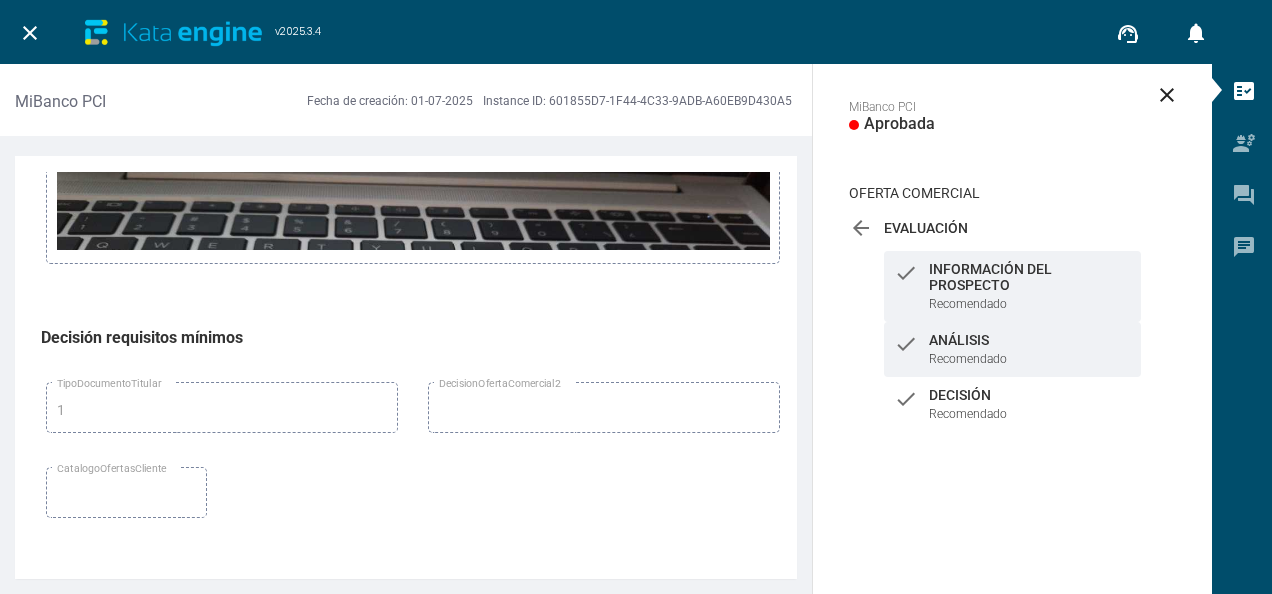 click on "Análisis" at bounding box center [1030, 277] 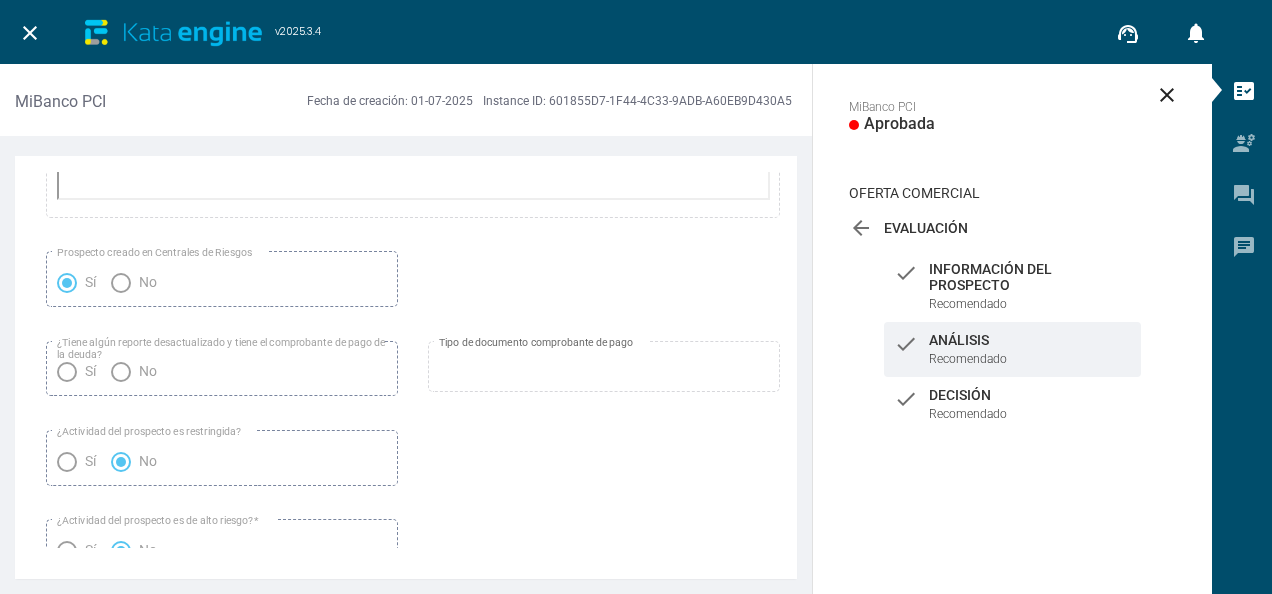 scroll, scrollTop: 3100, scrollLeft: 0, axis: vertical 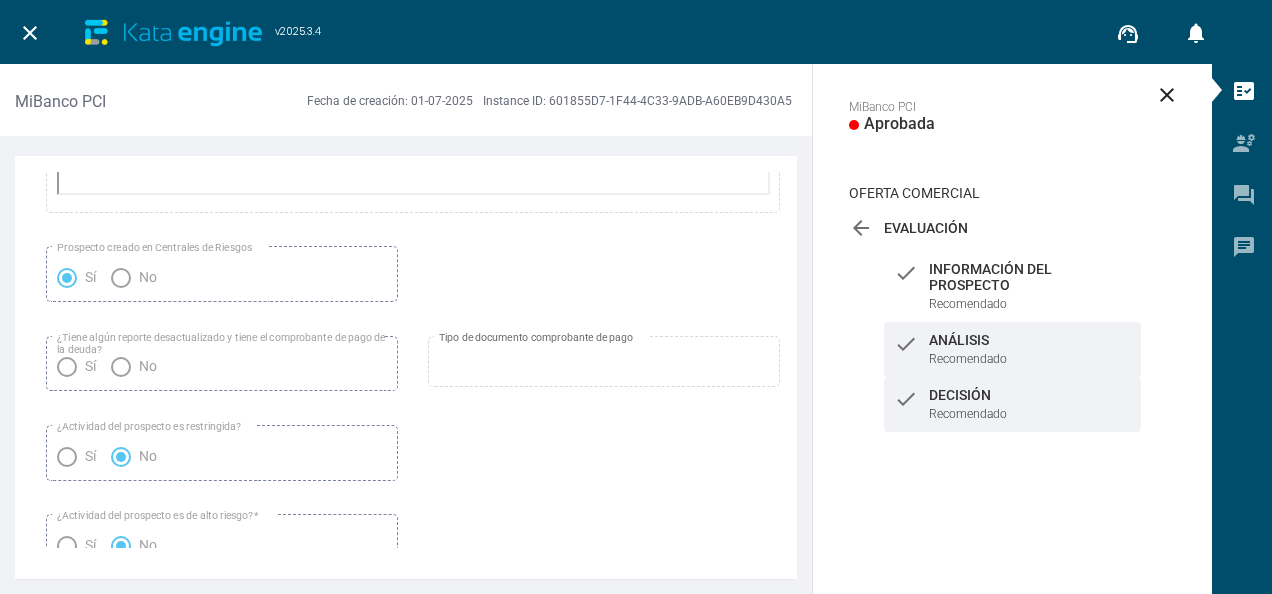 click on "Decisión" at bounding box center (1030, 277) 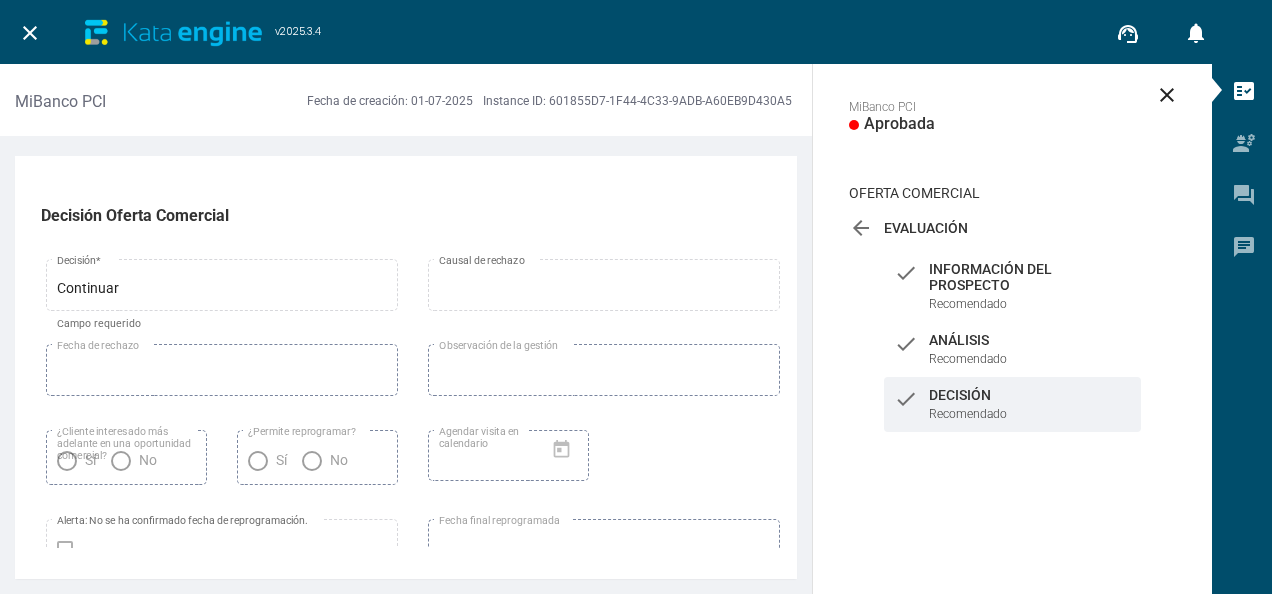 click on "arrow_back" at bounding box center (861, 228) 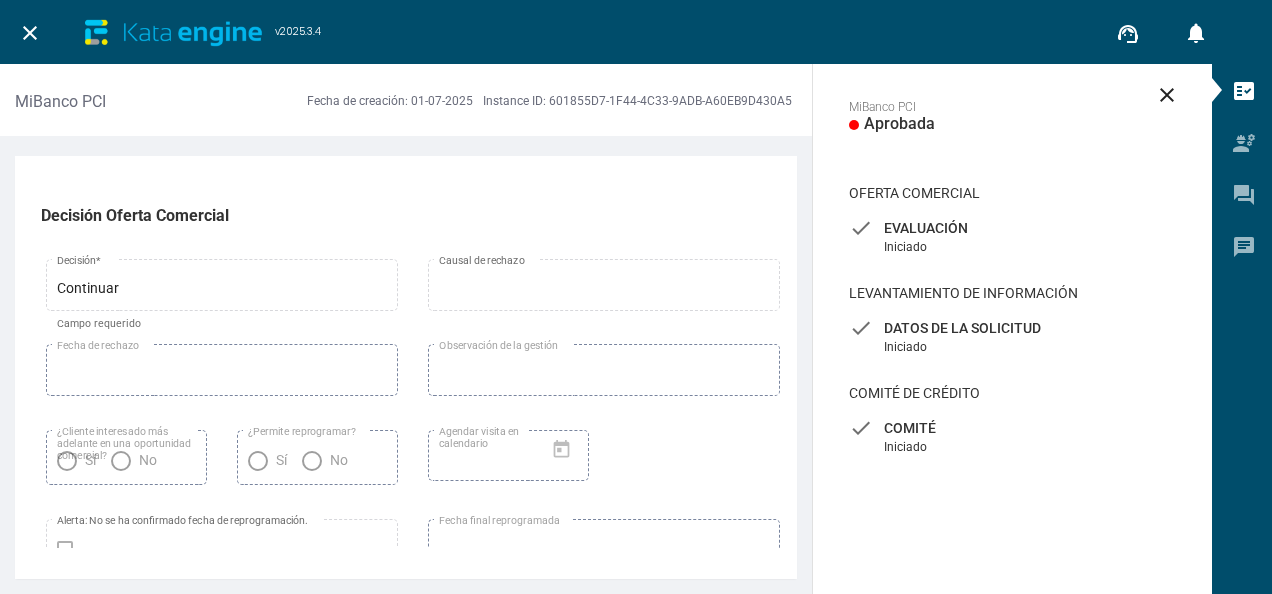 click on "check Datos de la solicitud  Iniciado" at bounding box center [1012, 237] 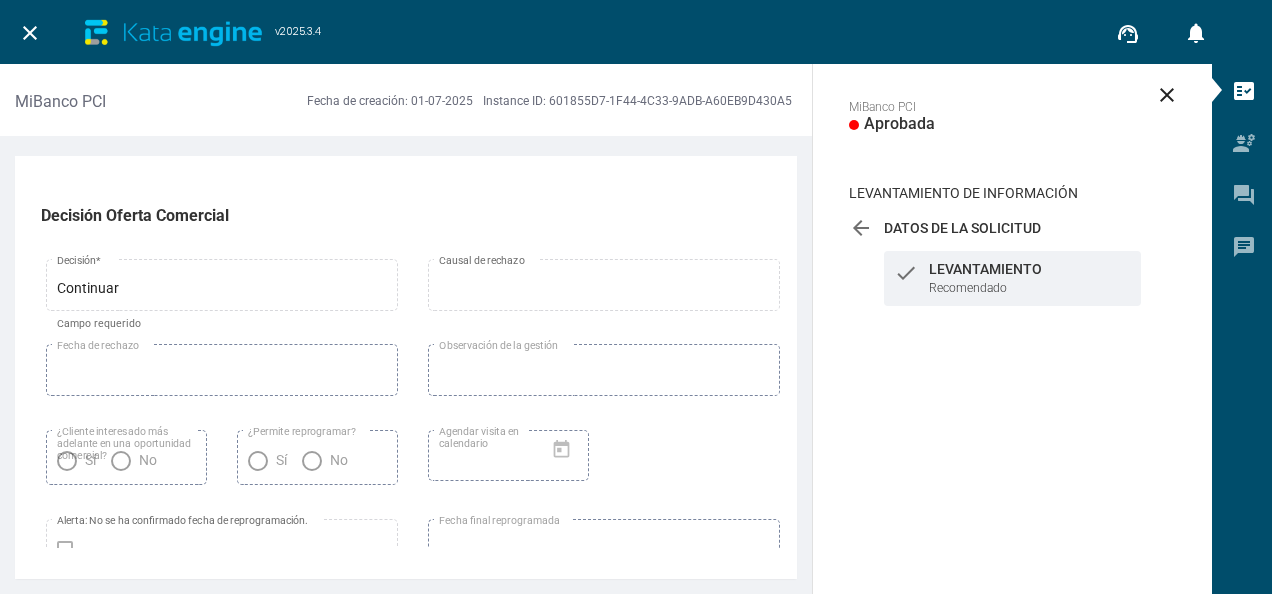 click on "check Levantamiento Recomendado" at bounding box center (1012, 278) 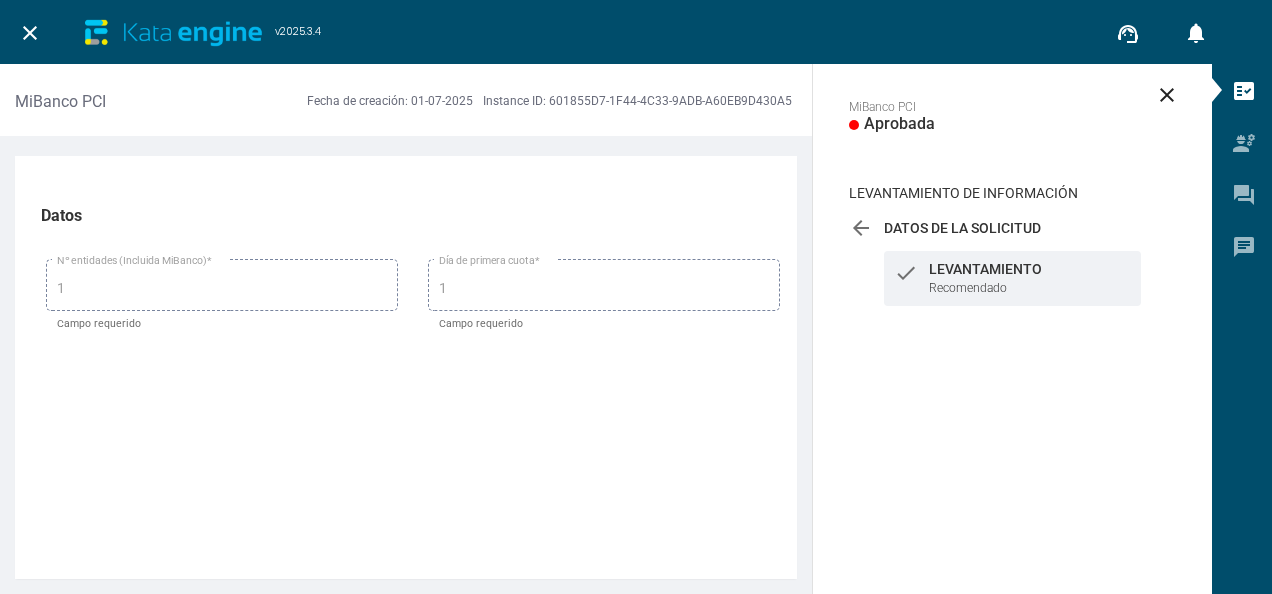 click on "arrow_back" at bounding box center [861, 228] 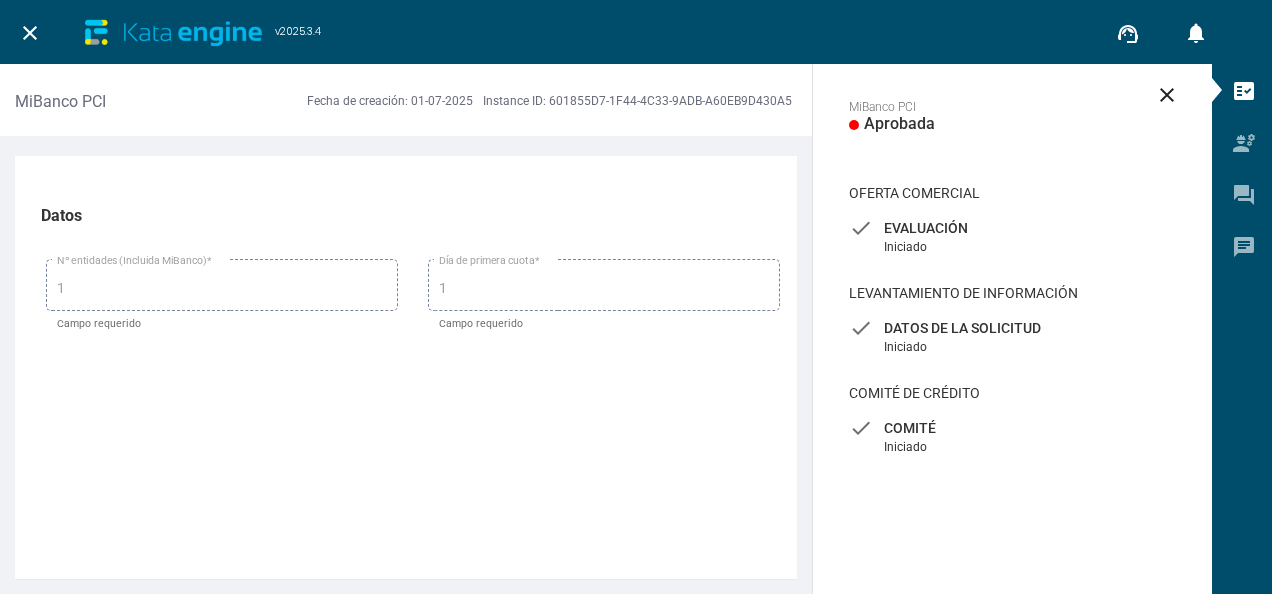 click on "Comité" at bounding box center (1012, 228) 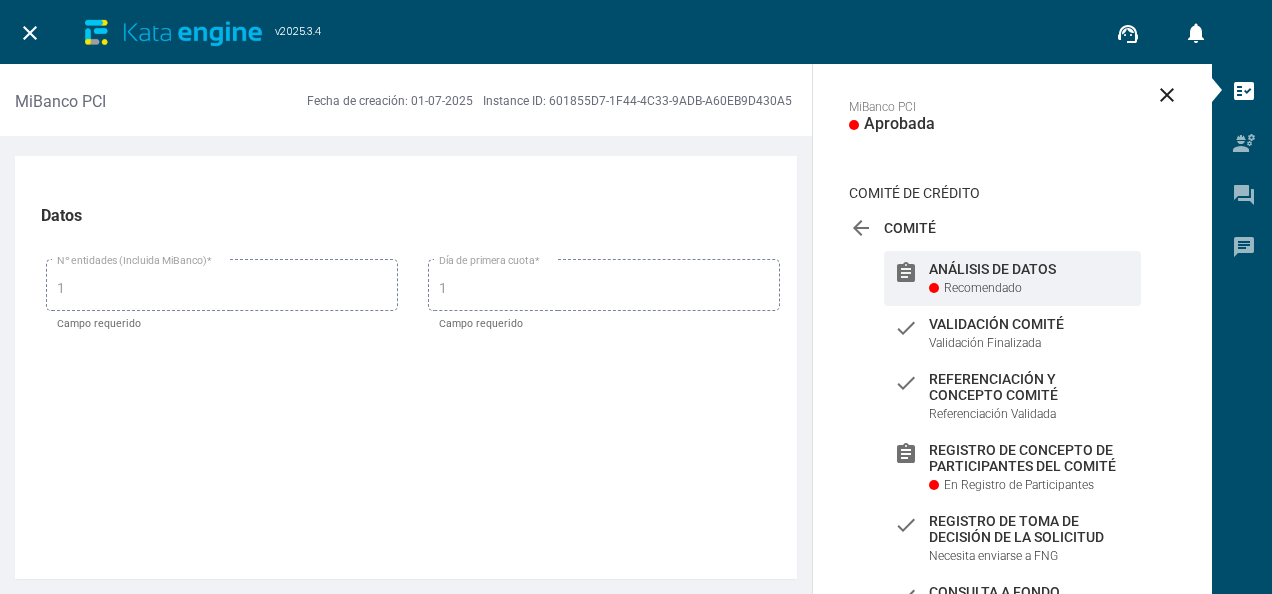click on "Recomendado" at bounding box center [983, 288] 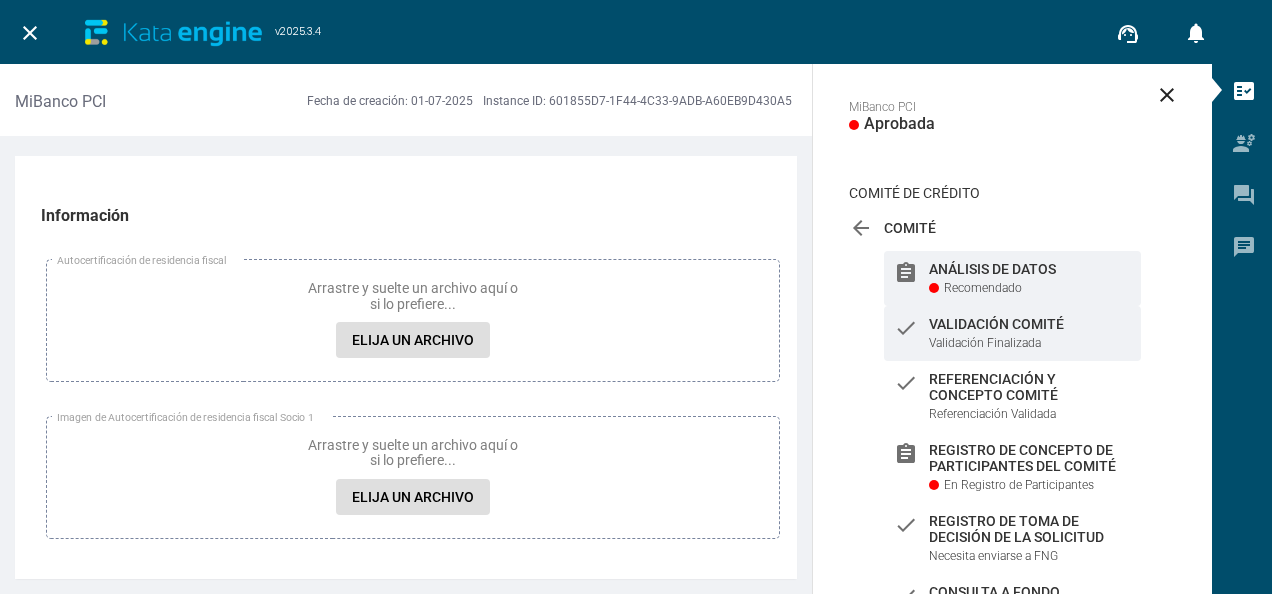 click on "Validación Finalizada" at bounding box center [985, 343] 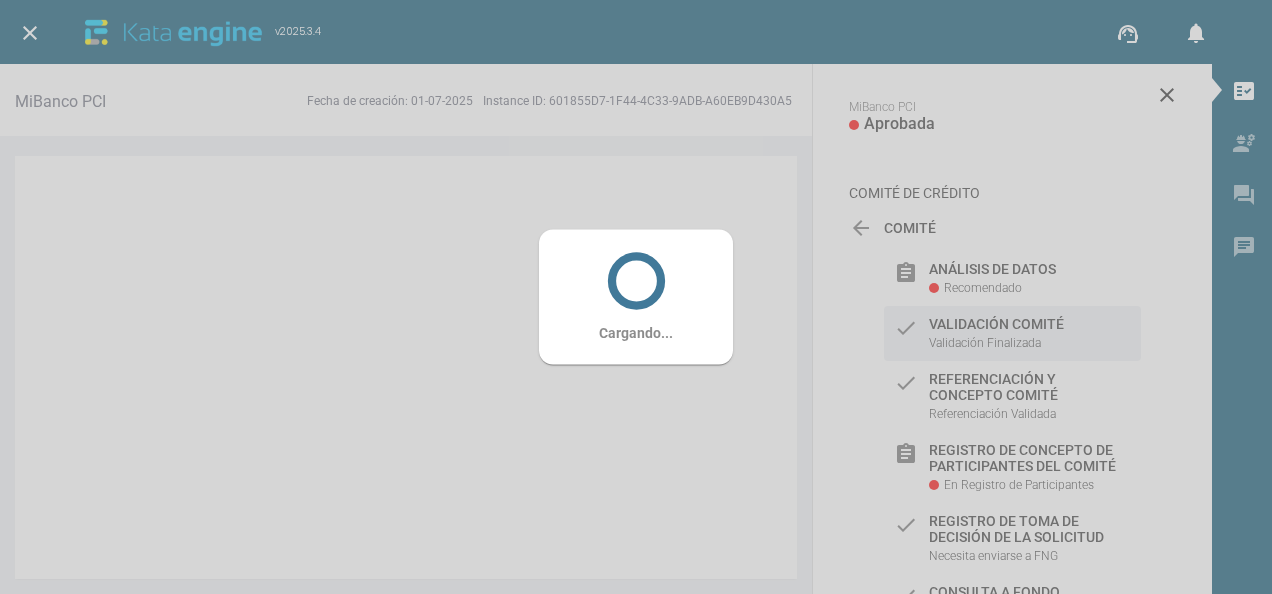 scroll, scrollTop: 92, scrollLeft: 0, axis: vertical 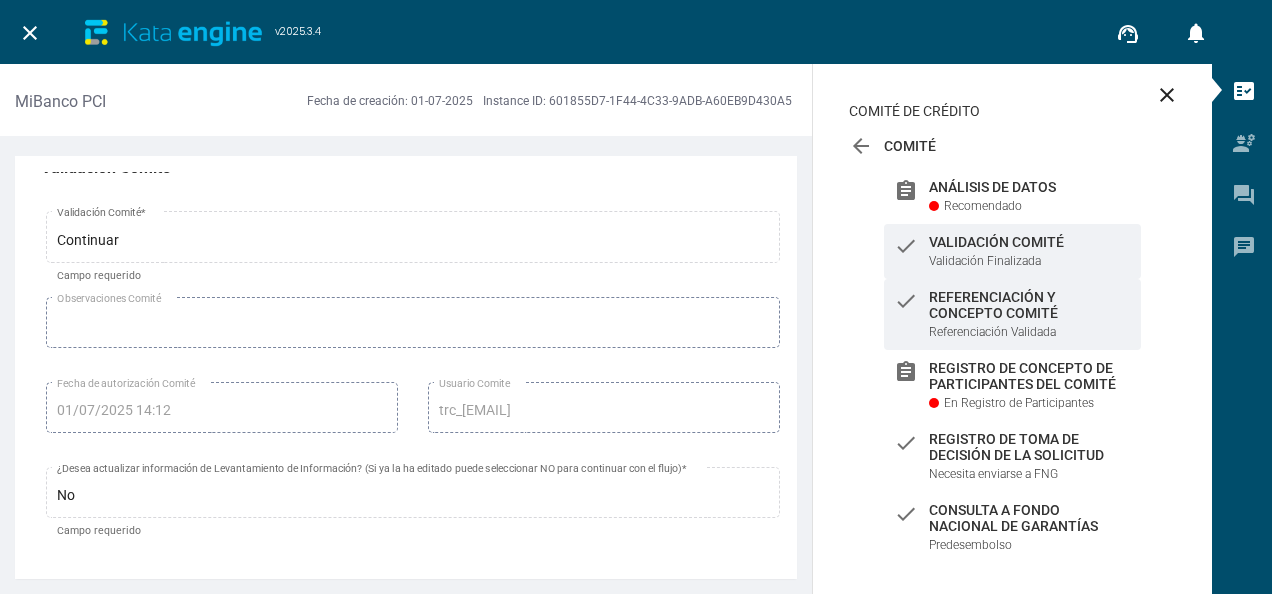 click on "Referenciación Validada" at bounding box center (985, 261) 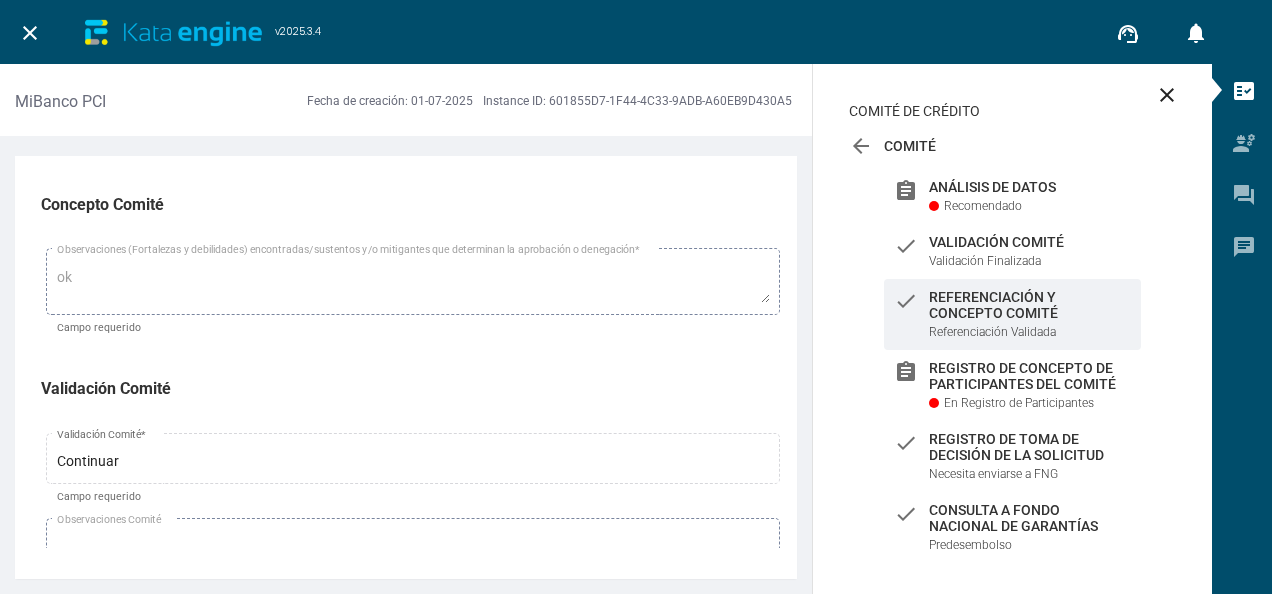 scroll, scrollTop: 524, scrollLeft: 0, axis: vertical 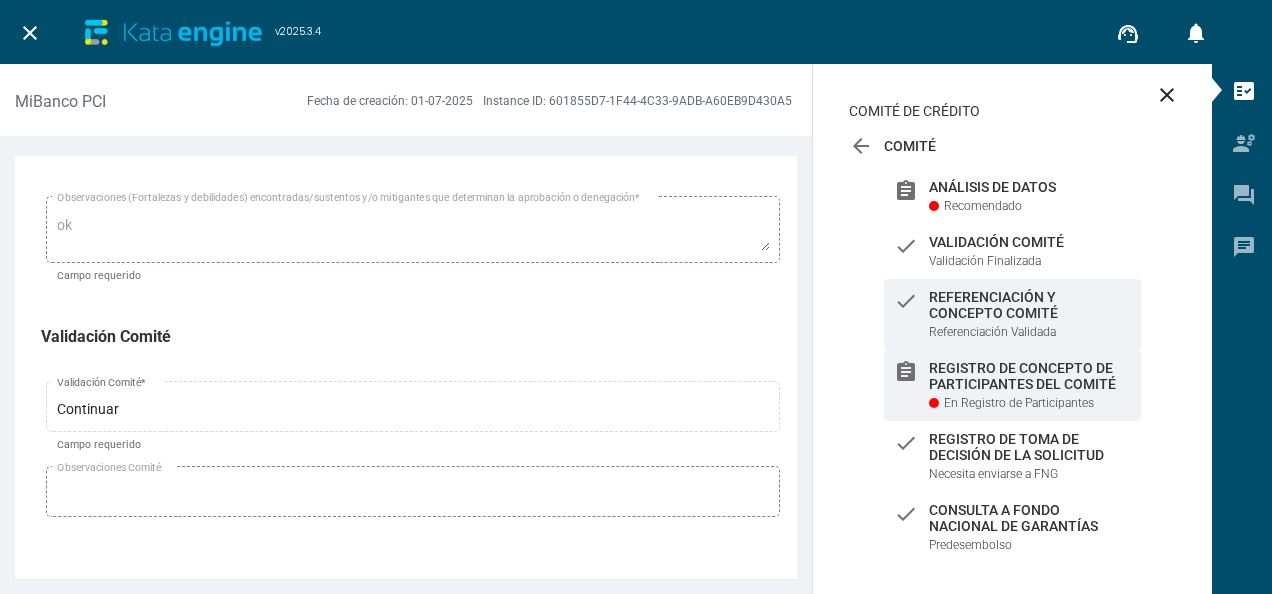 click on "En Registro de Participantes" at bounding box center (983, 206) 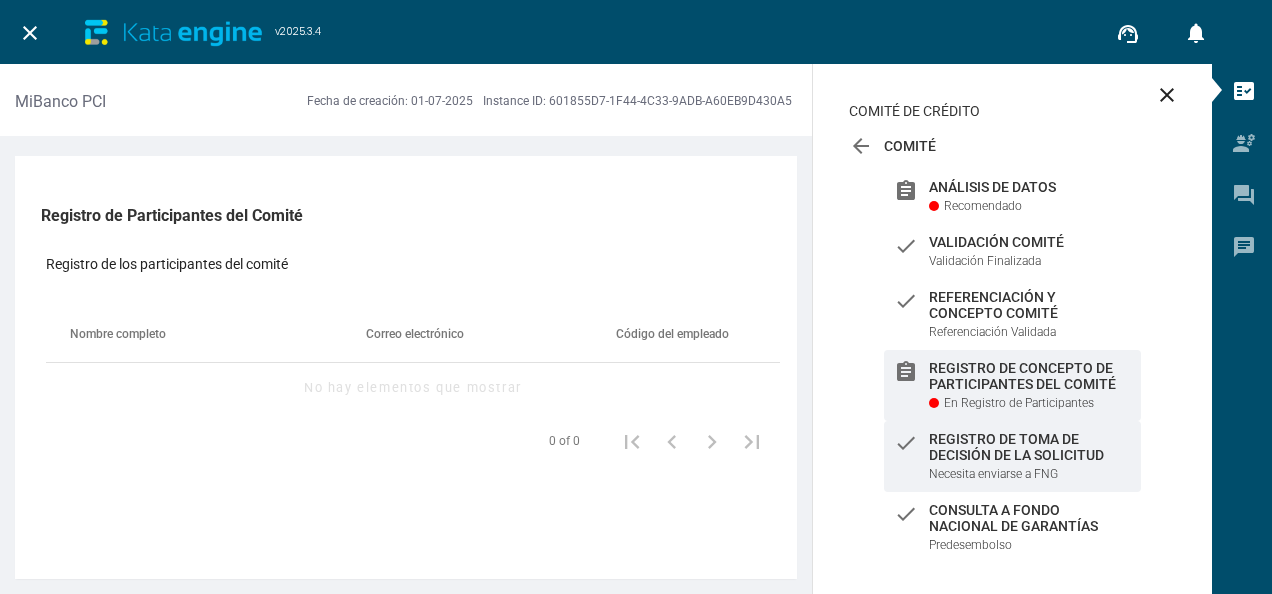 click on "Necesita enviarse a FNG" at bounding box center [985, 261] 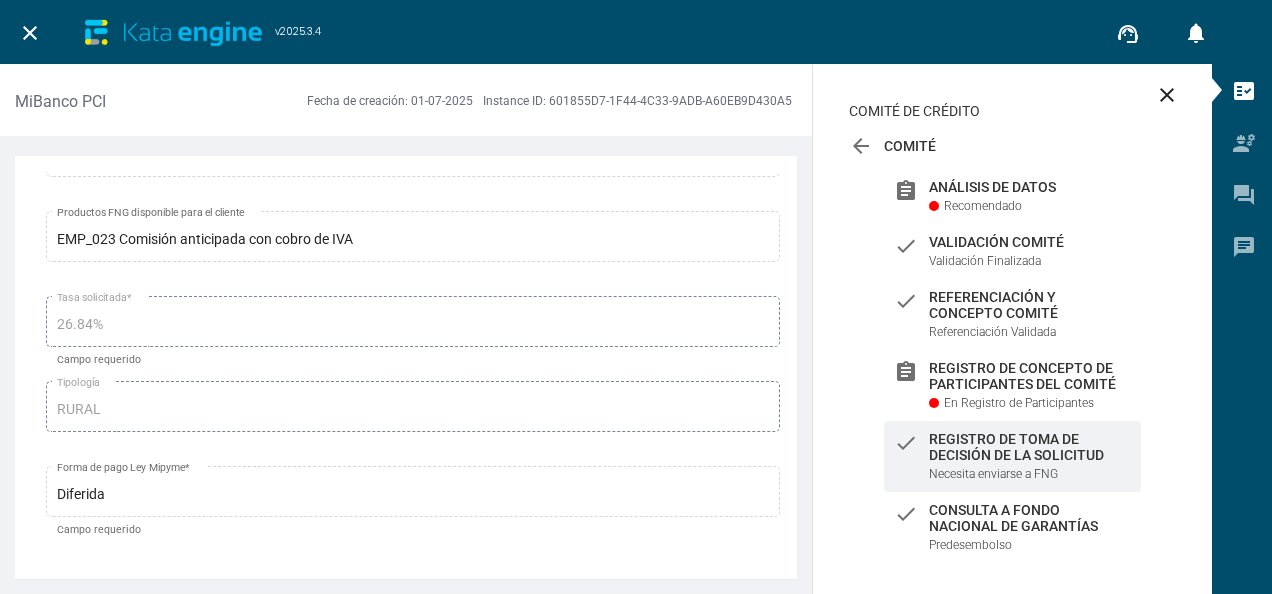 scroll, scrollTop: 3686, scrollLeft: 0, axis: vertical 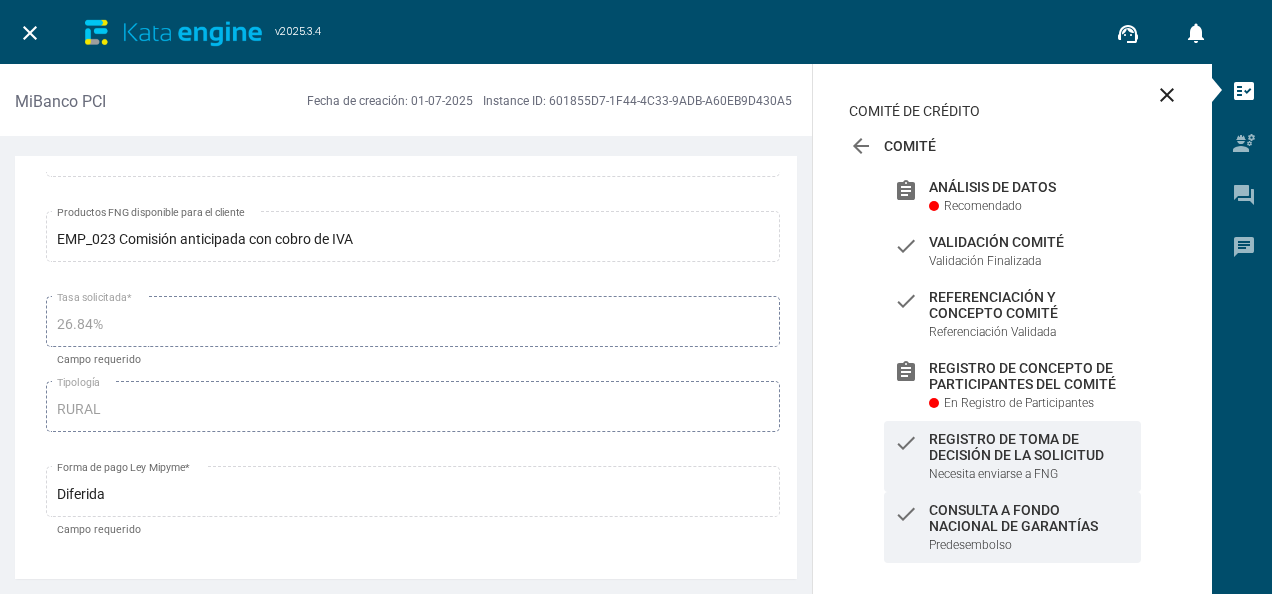 click on "Consulta a Fondo Nacional de Garantías" at bounding box center (1030, 187) 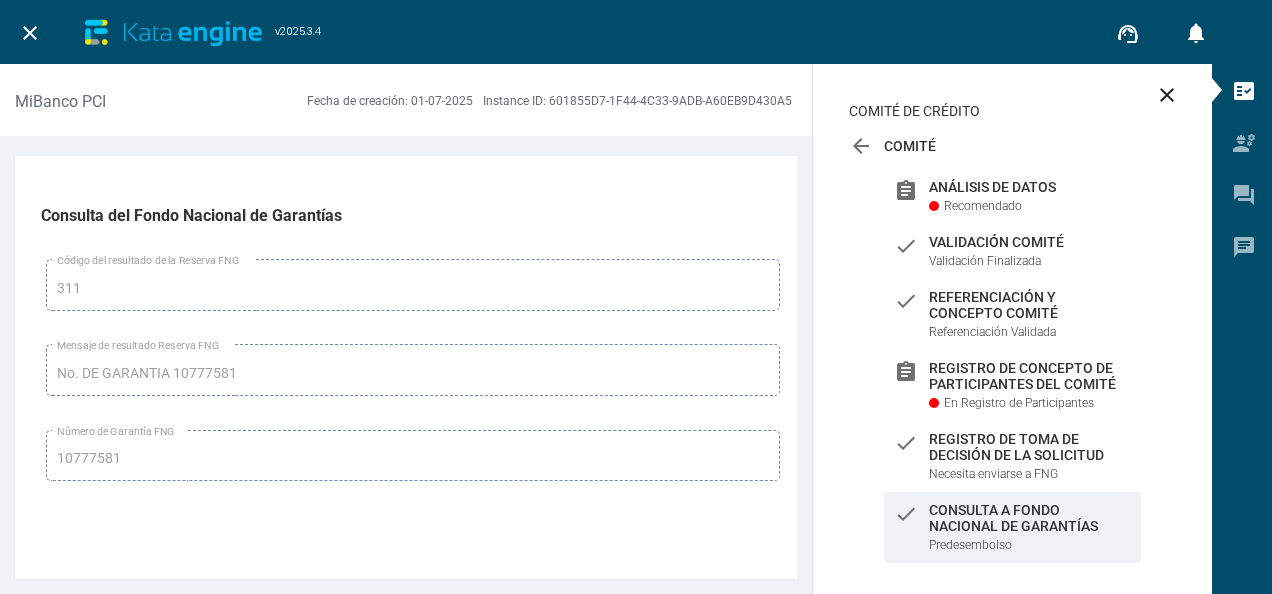 click on "arrow_back" at bounding box center [861, 146] 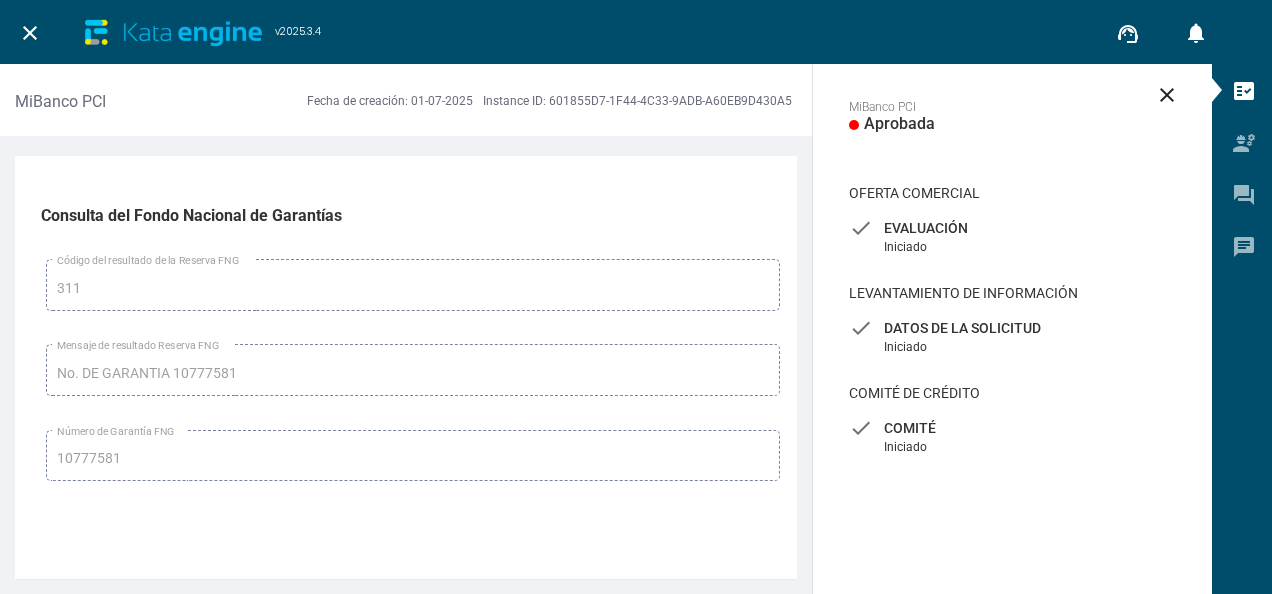 scroll, scrollTop: 0, scrollLeft: 0, axis: both 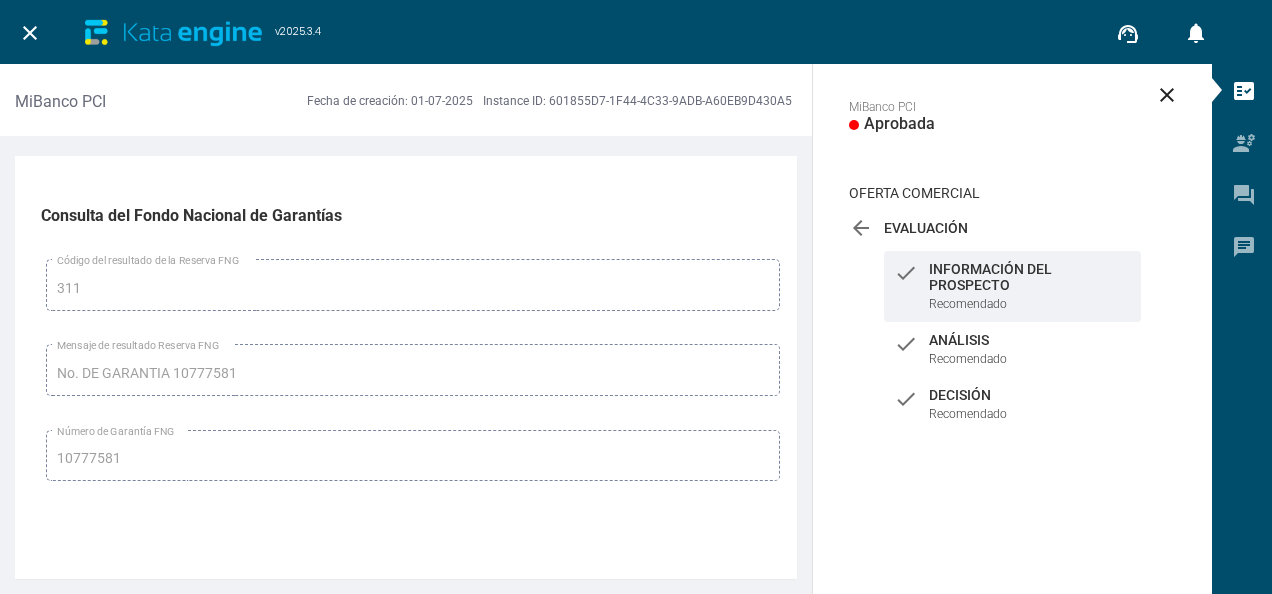 click on "Información Del Prospecto" at bounding box center (1030, 277) 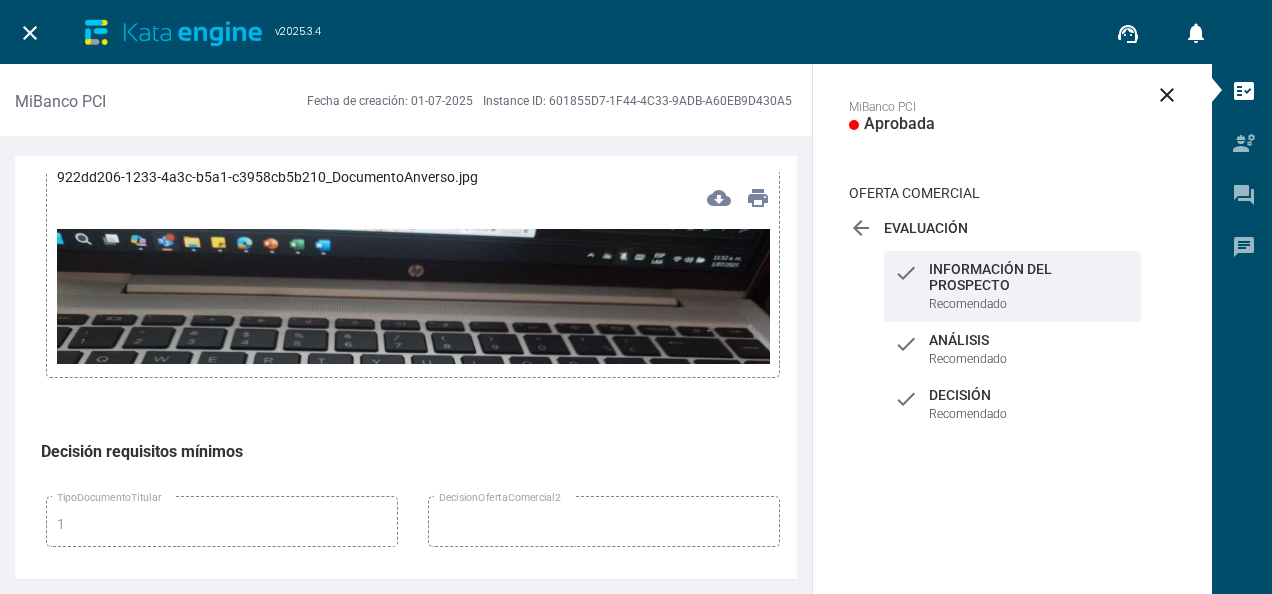 scroll, scrollTop: 2900, scrollLeft: 0, axis: vertical 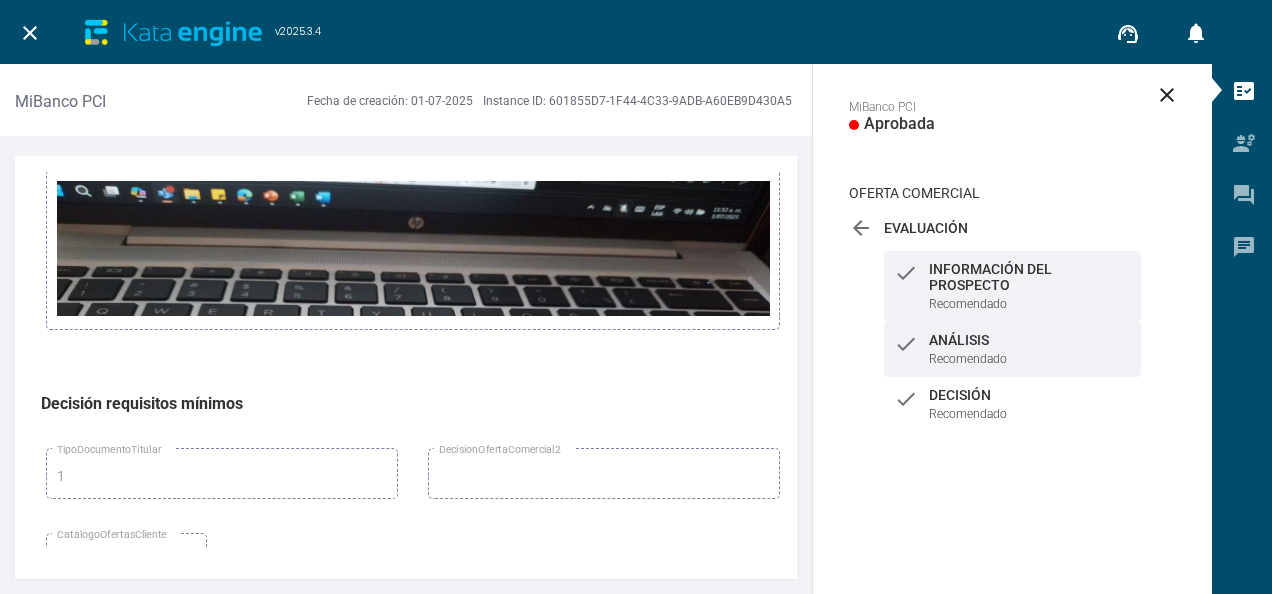click on "Análisis" at bounding box center (1030, 277) 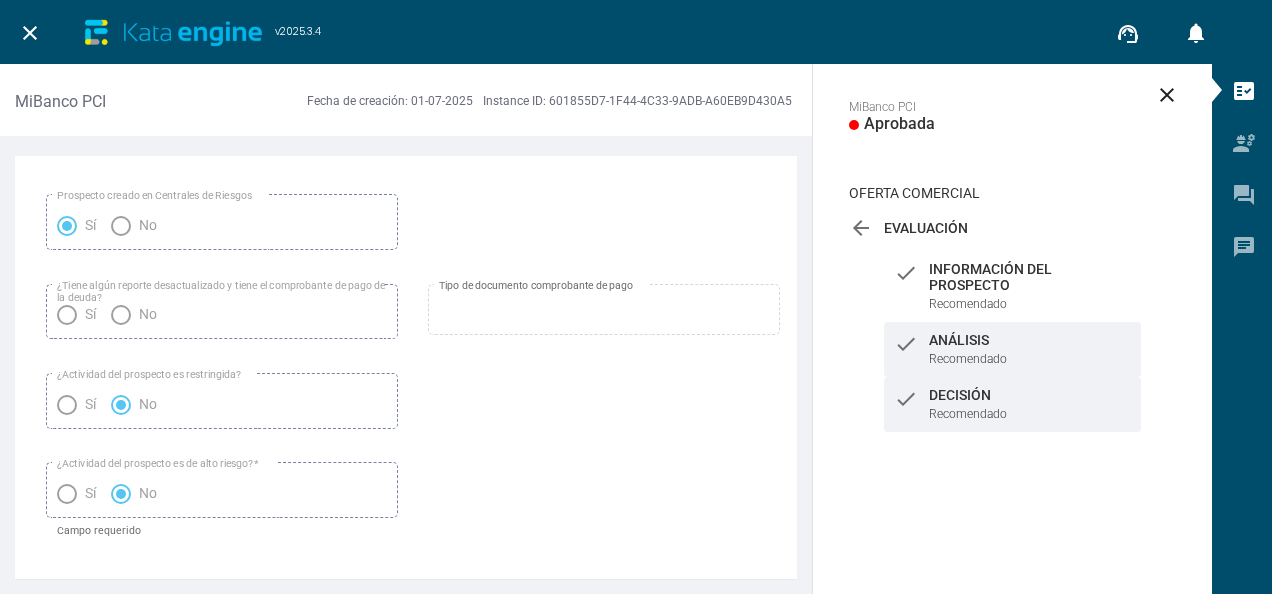 scroll, scrollTop: 3168, scrollLeft: 0, axis: vertical 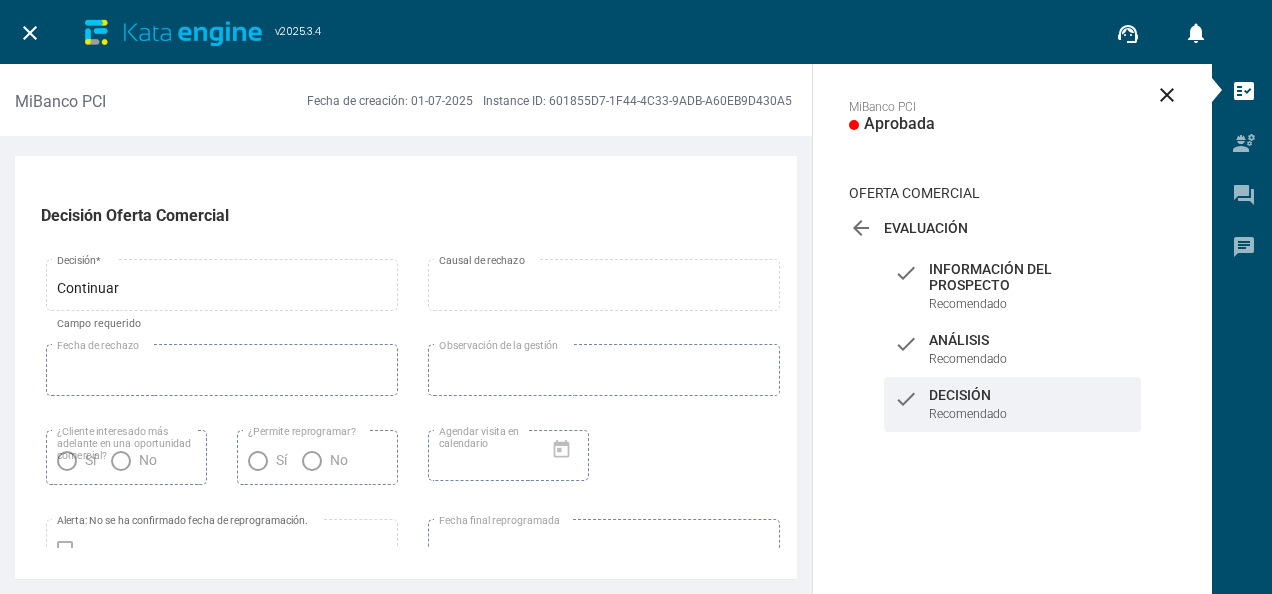 click on "Oferta Comercial arrow_back Evaluación  Iniciado  check Información Del Prospecto Recomendado check Análisis Recomendado check Decisión Recomendado" at bounding box center [1012, 316] 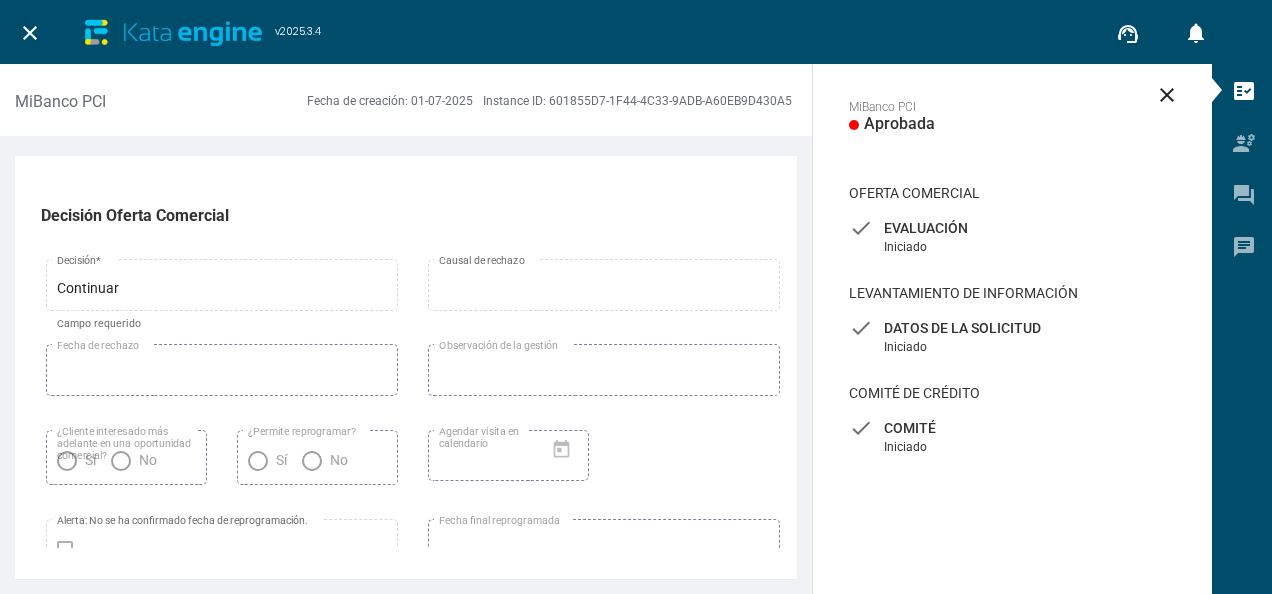 click on "Datos de la solicitud" at bounding box center (1012, 228) 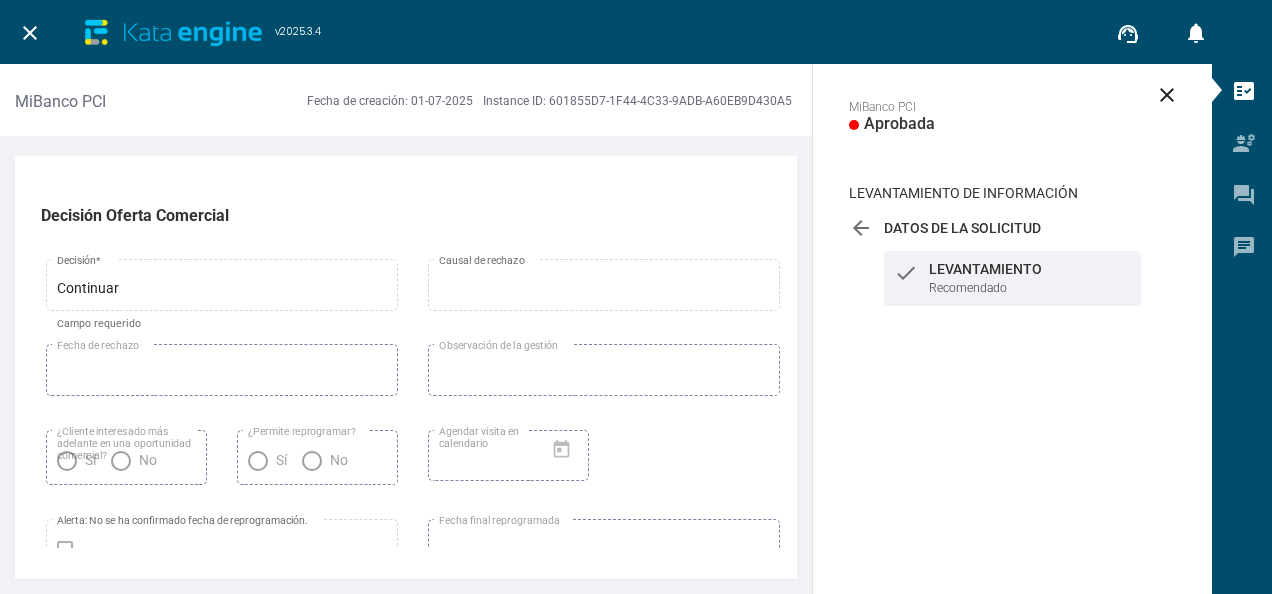 click on "check Levantamiento Recomendado" at bounding box center [1012, 278] 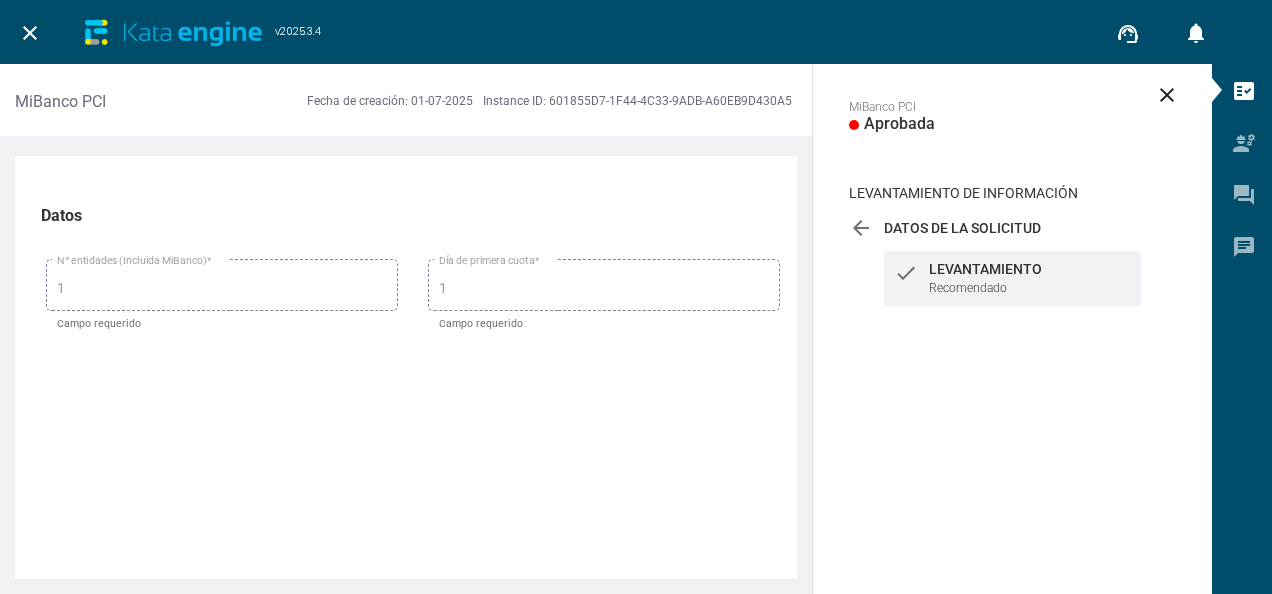 click on "arrow_back" at bounding box center [861, 228] 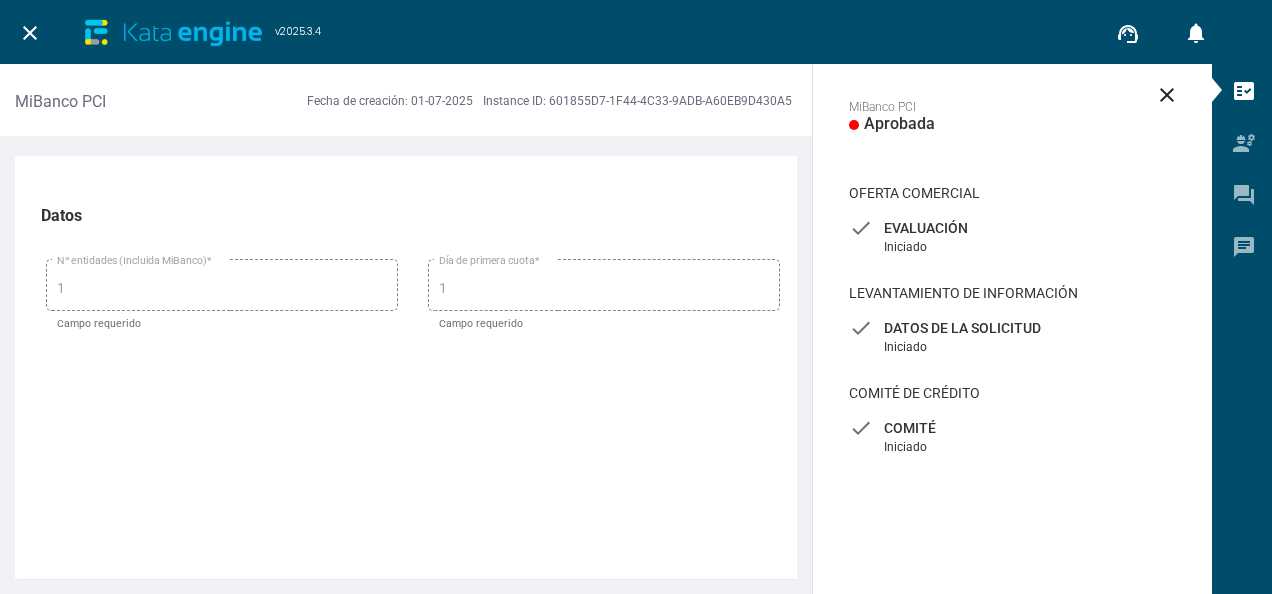 click on "check Comité  Iniciado" at bounding box center [1012, 237] 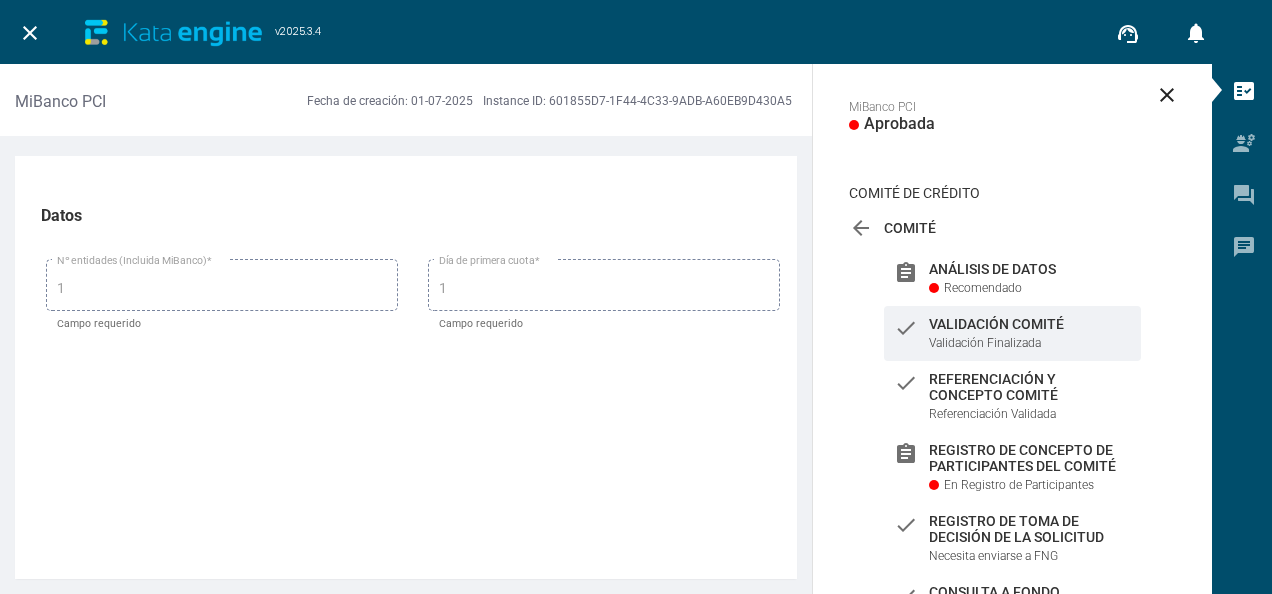 click on "check Validación Comité Validación Finalizada" at bounding box center [1012, 333] 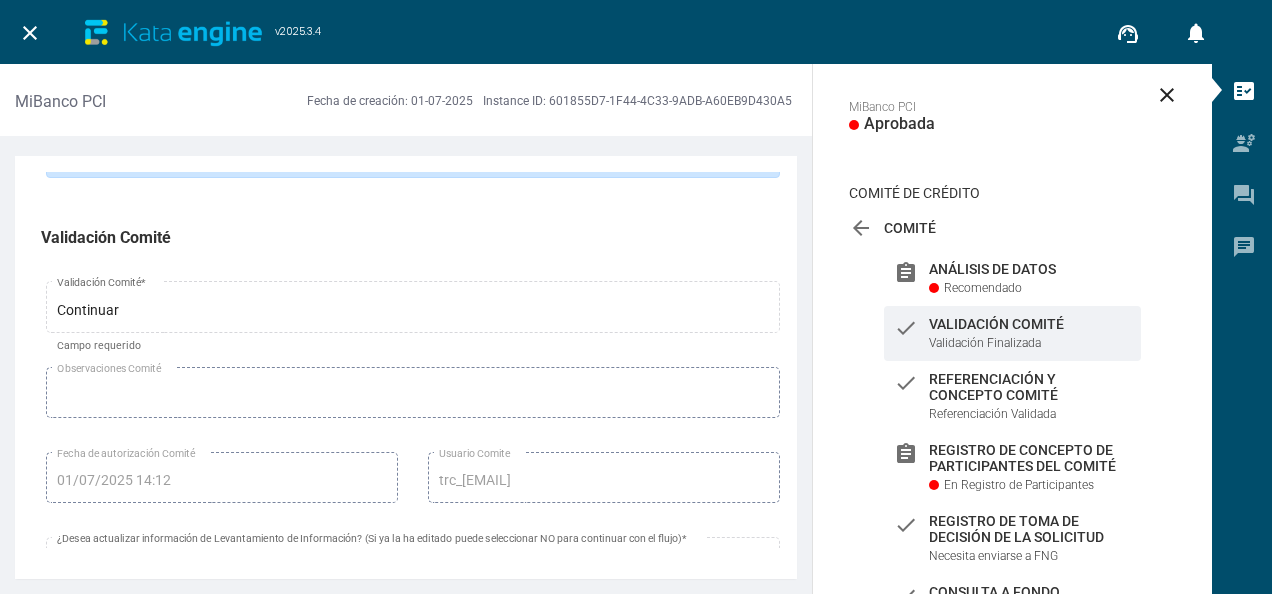 scroll, scrollTop: 1282, scrollLeft: 0, axis: vertical 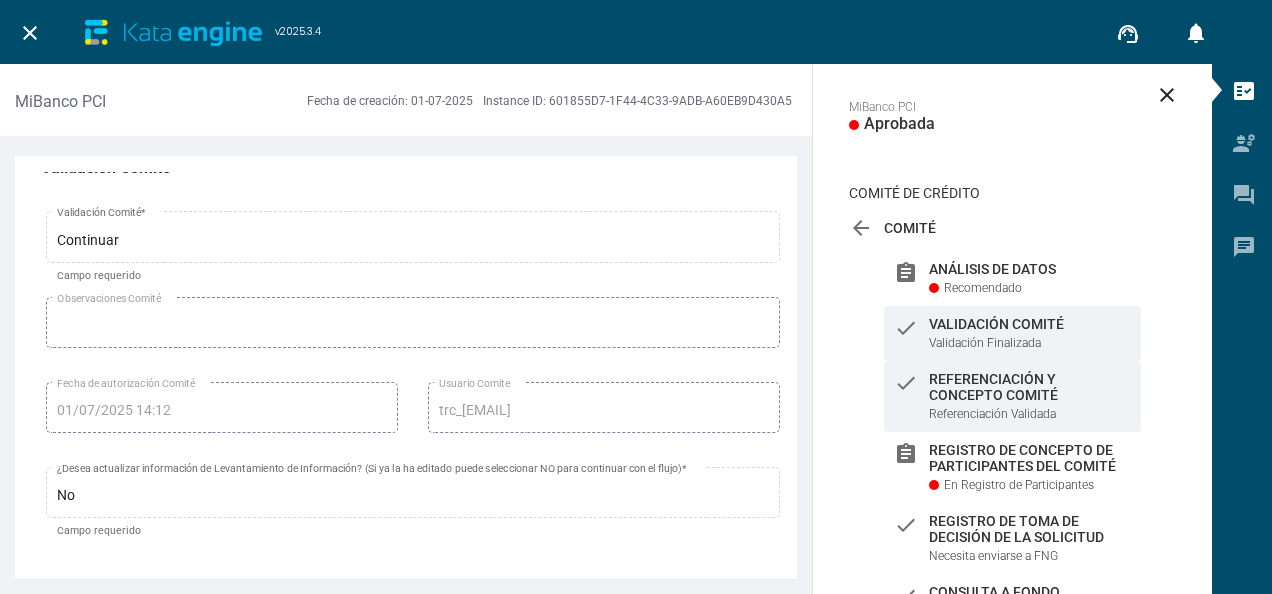click on "Referenciación y Concepto Comité" at bounding box center [1030, 269] 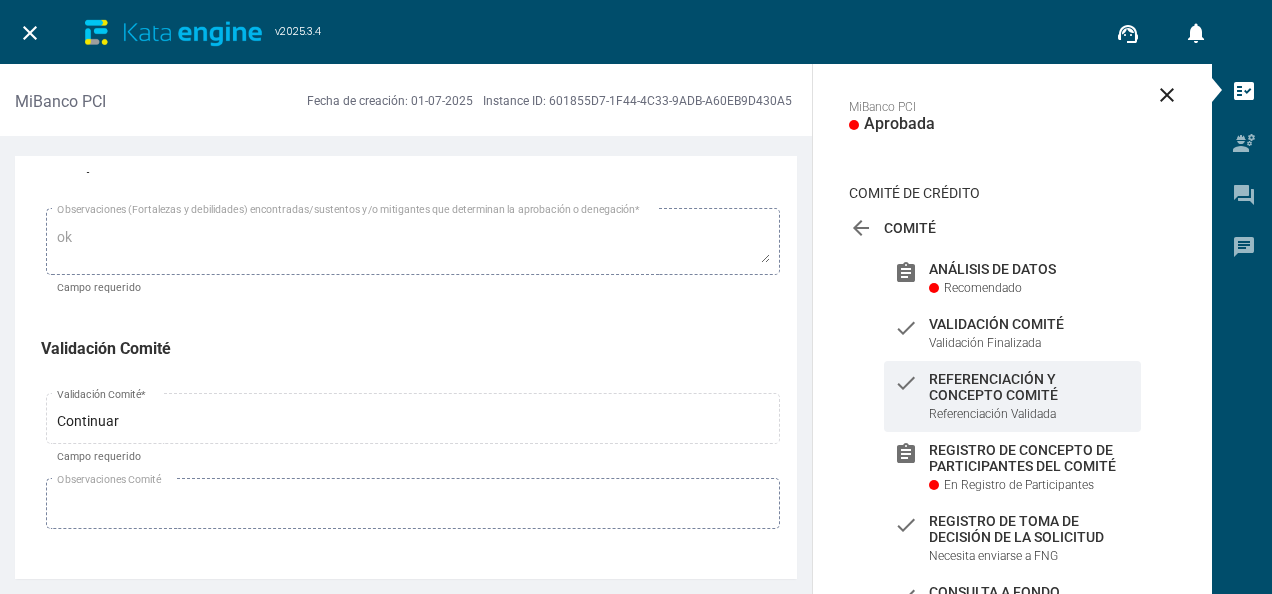 scroll, scrollTop: 524, scrollLeft: 0, axis: vertical 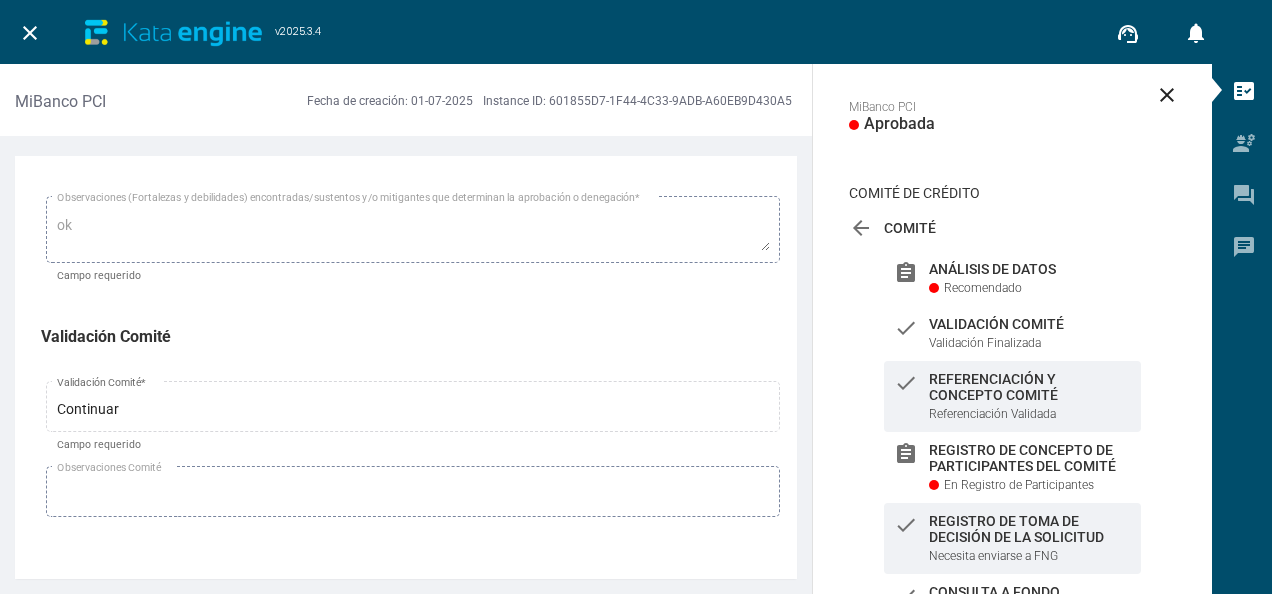 click on "Registro de toma de decisión de la solicitud" at bounding box center (1030, 269) 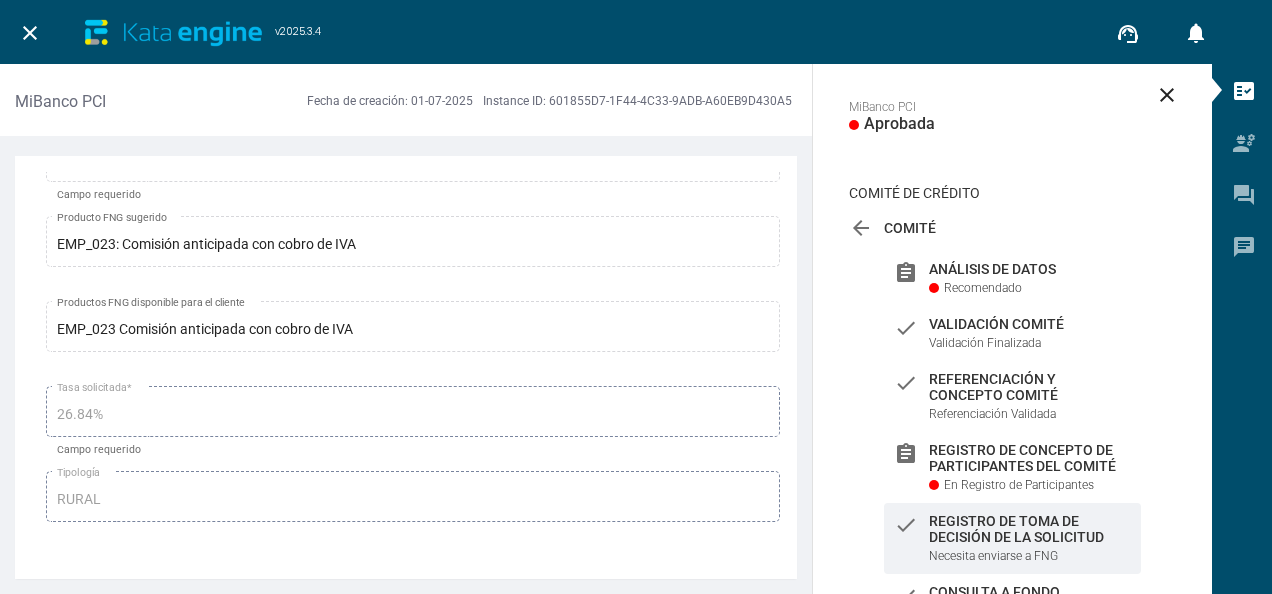 scroll, scrollTop: 3686, scrollLeft: 0, axis: vertical 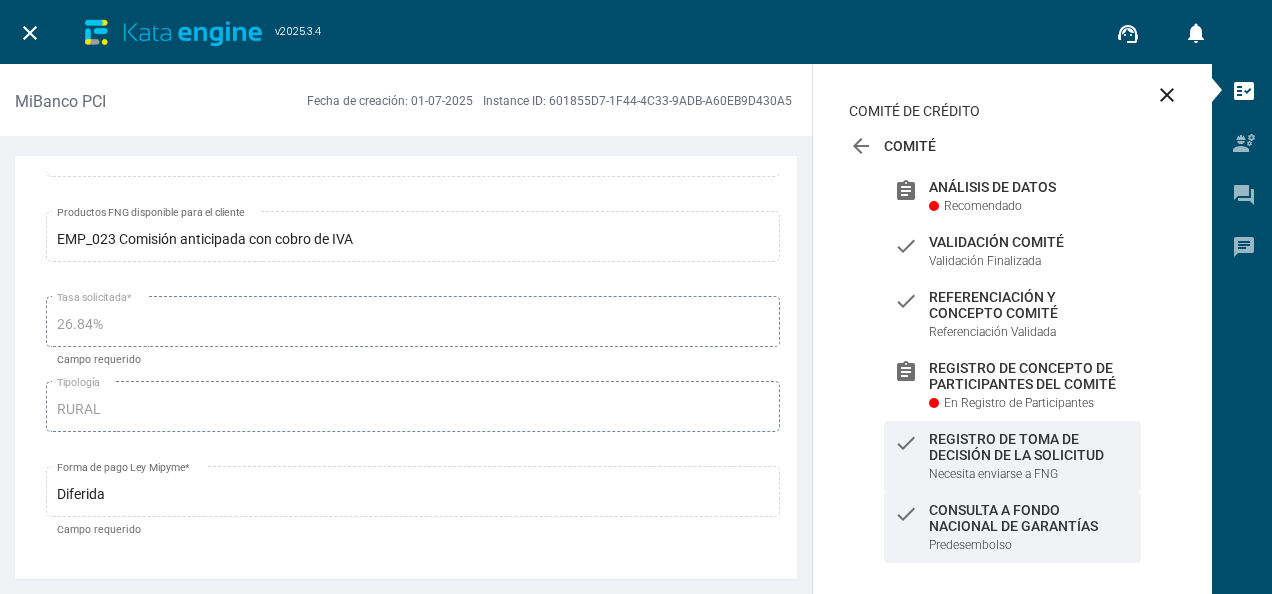 click on "check Consulta a Fondo Nacional de Garantías Predesembolso" at bounding box center (1012, 527) 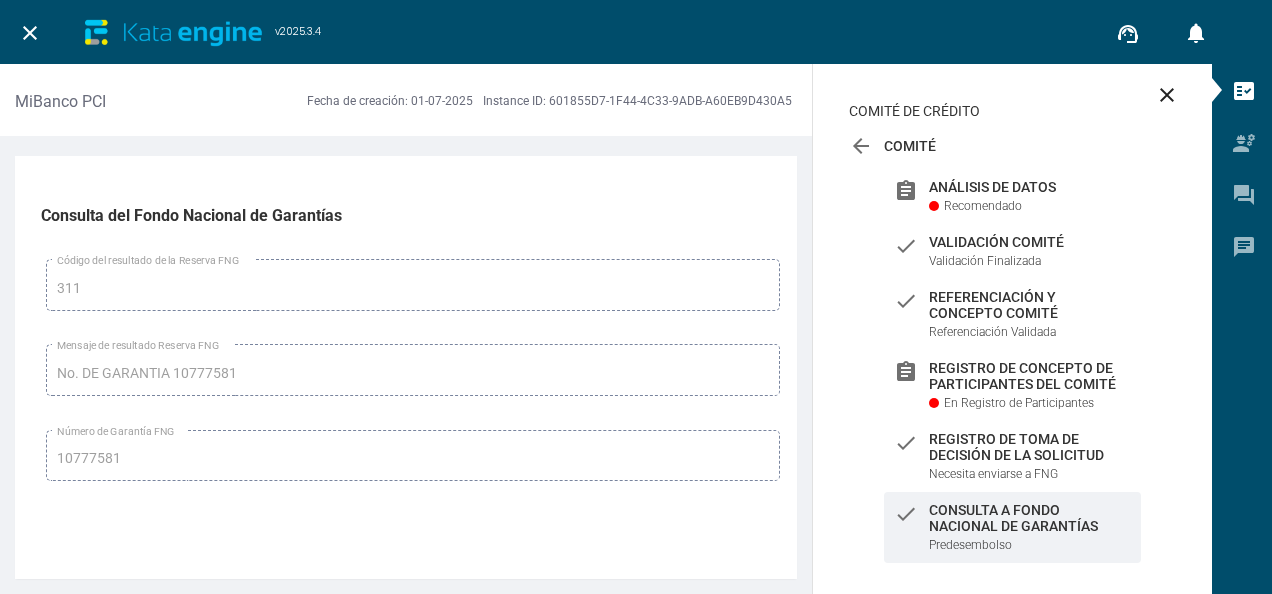 click on "close" at bounding box center (30, 33) 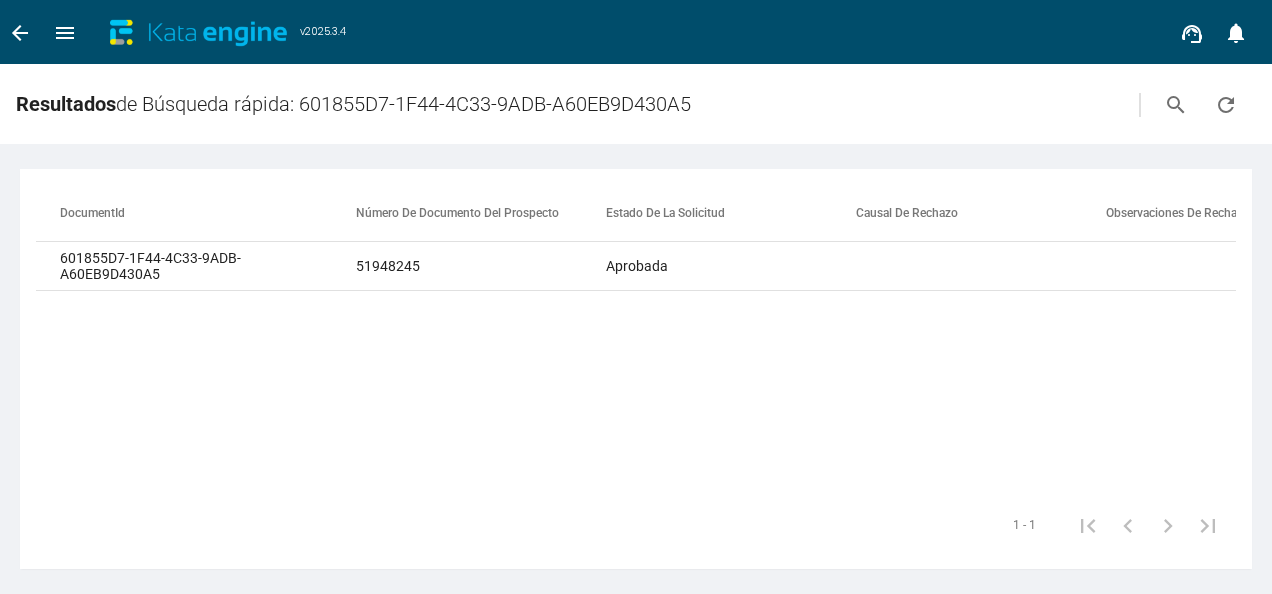 click on "arrow_back" at bounding box center (20, 33) 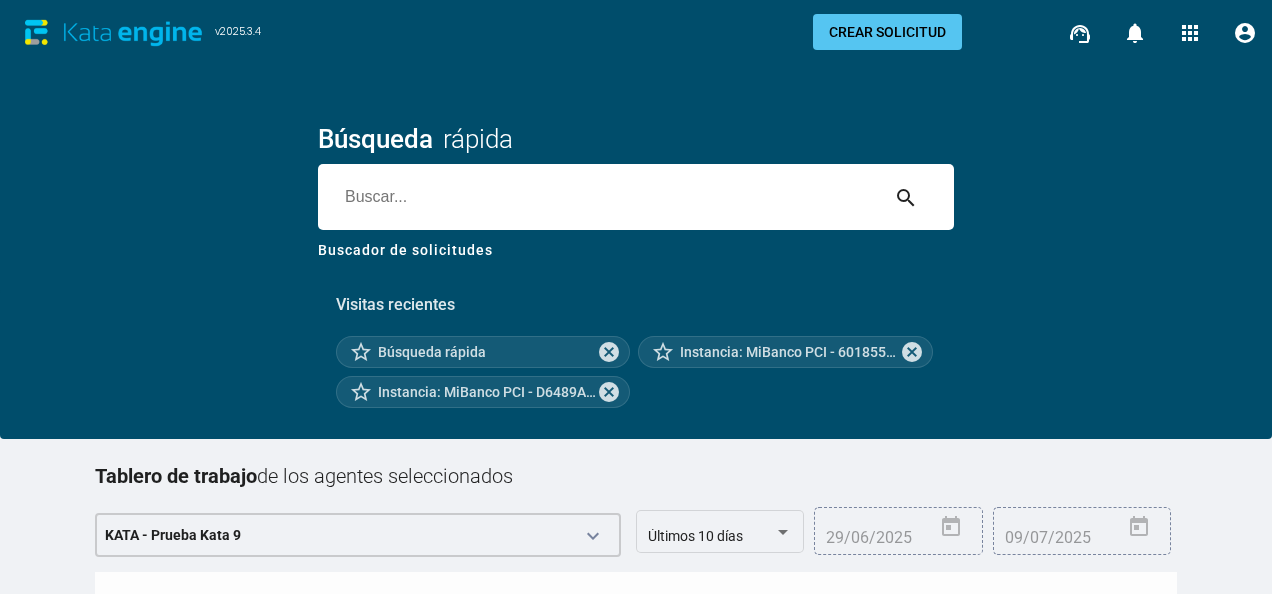 click at bounding box center (598, 197) 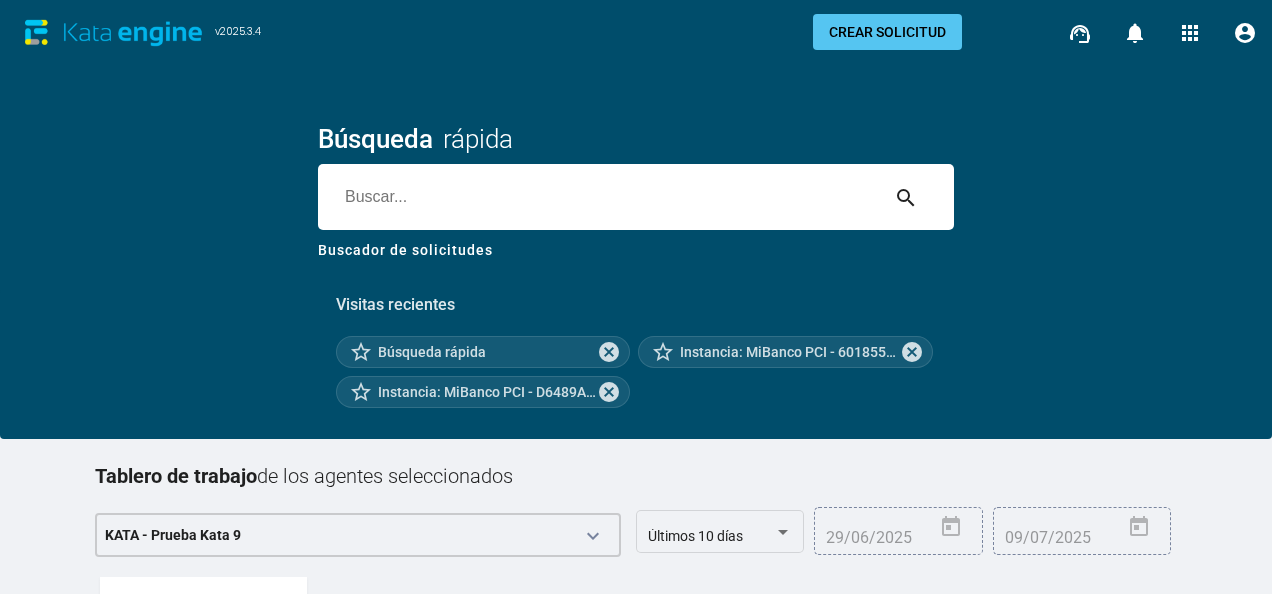 paste on "10953936-956E-4420-A03A-3037D1756AD1" 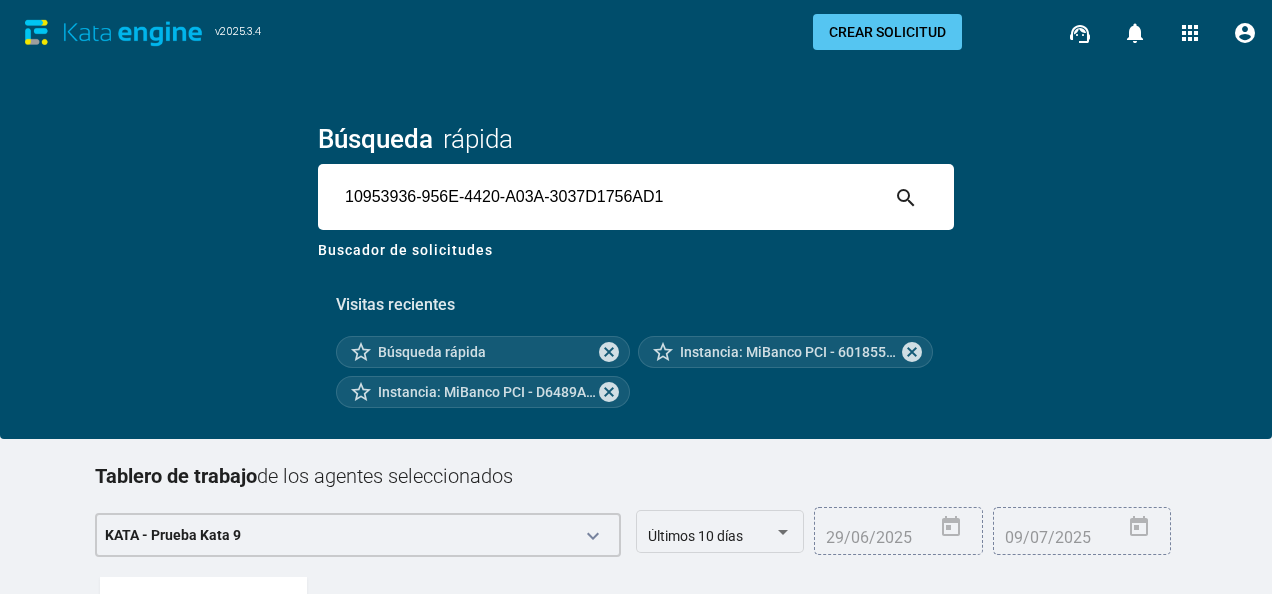 type on "10953936-956E-4420-A03A-3037D1756AD1" 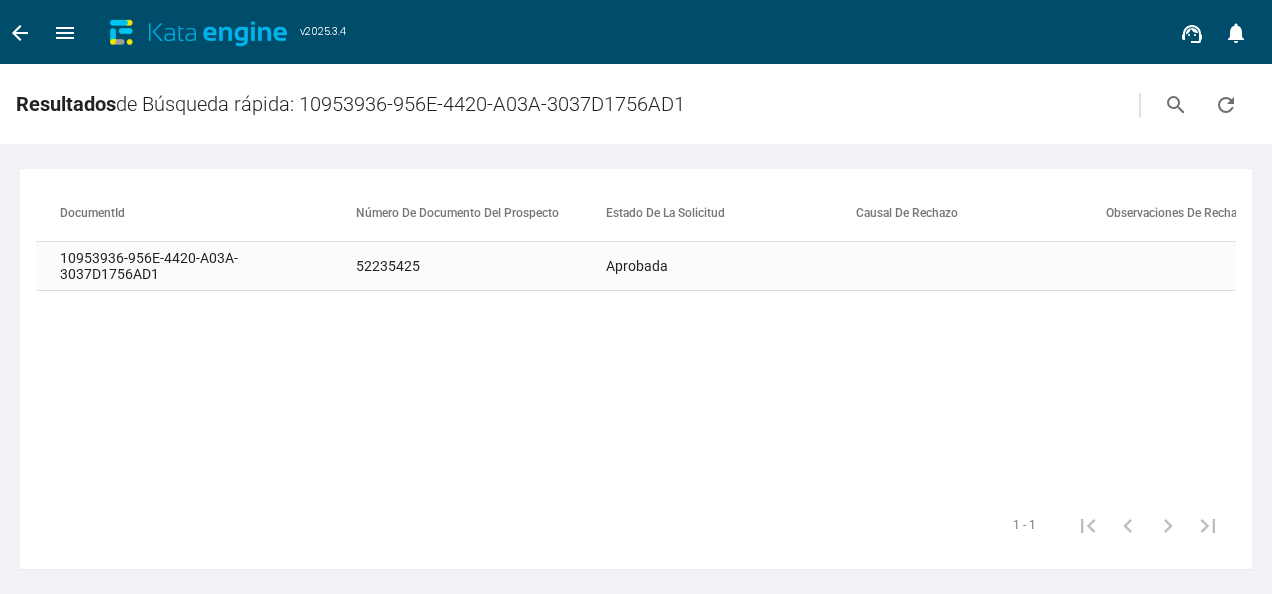 click on "52235425" at bounding box center [481, 266] 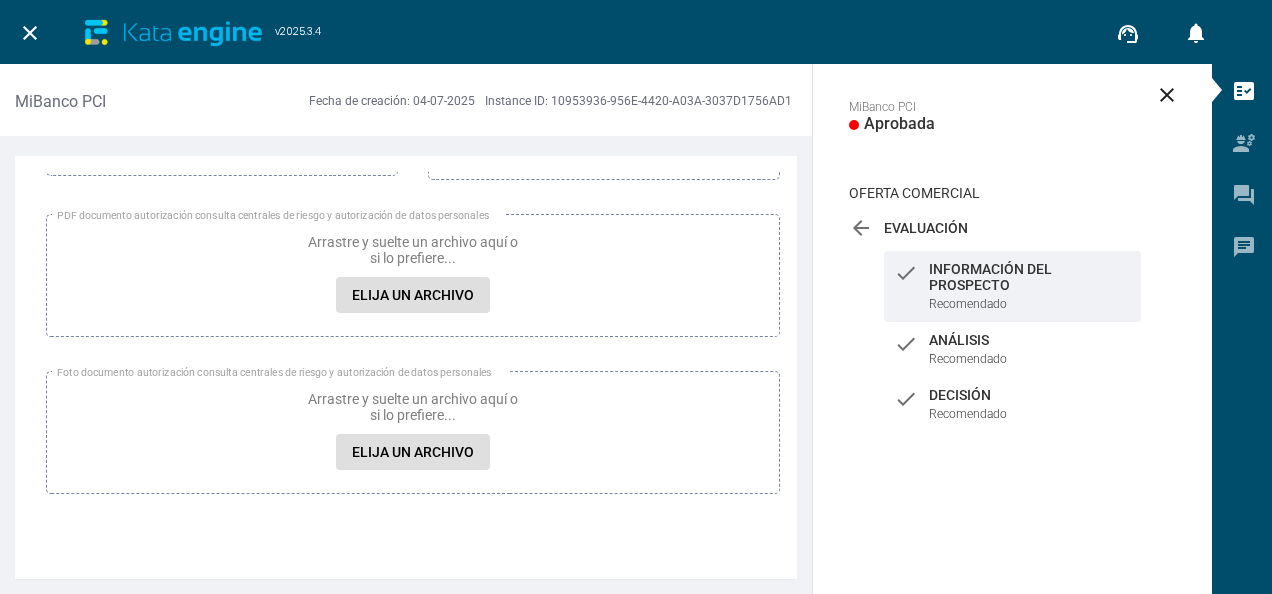 scroll, scrollTop: 2787, scrollLeft: 0, axis: vertical 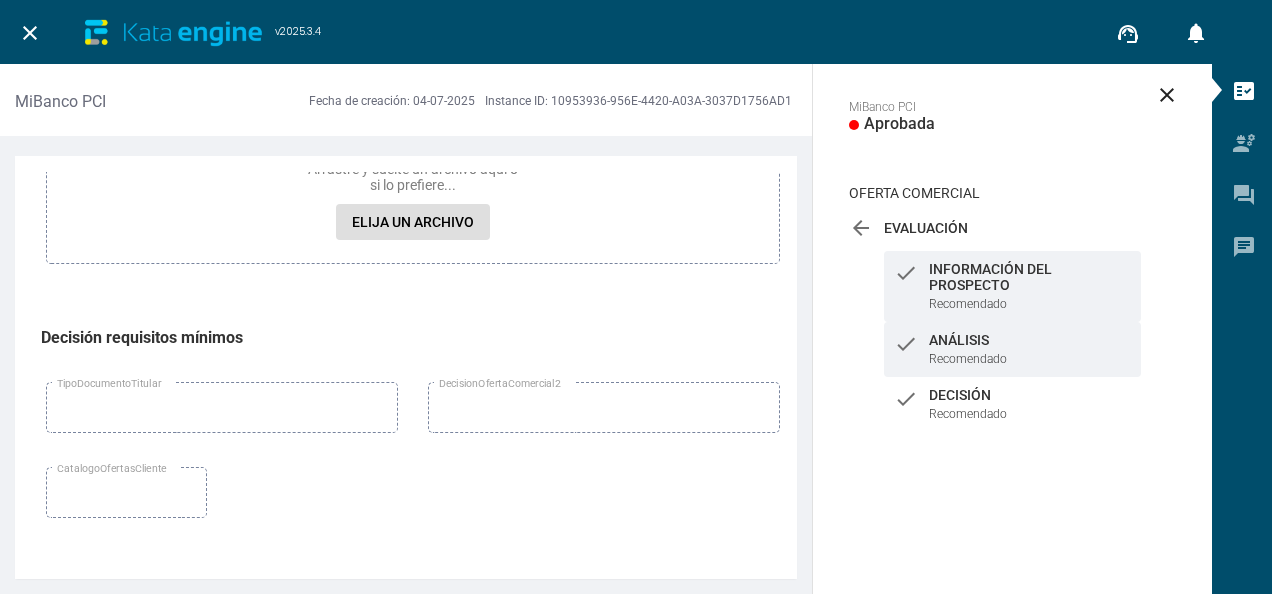 click on "Recomendado" at bounding box center [968, 304] 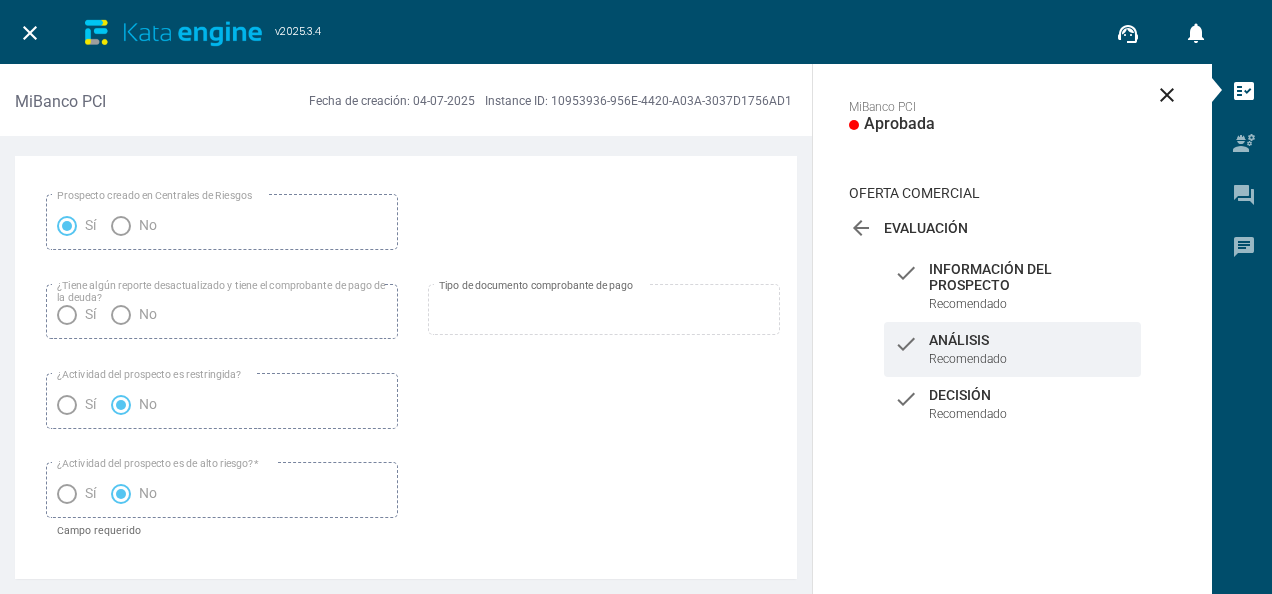 scroll, scrollTop: 3168, scrollLeft: 0, axis: vertical 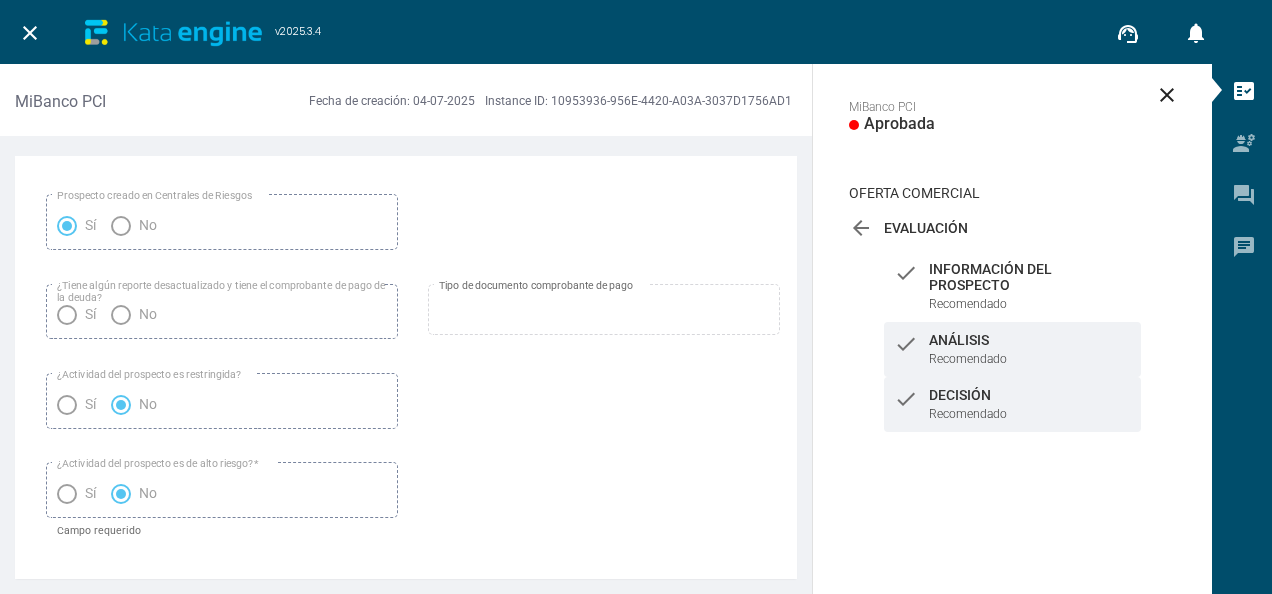 click on "Recomendado" at bounding box center [968, 304] 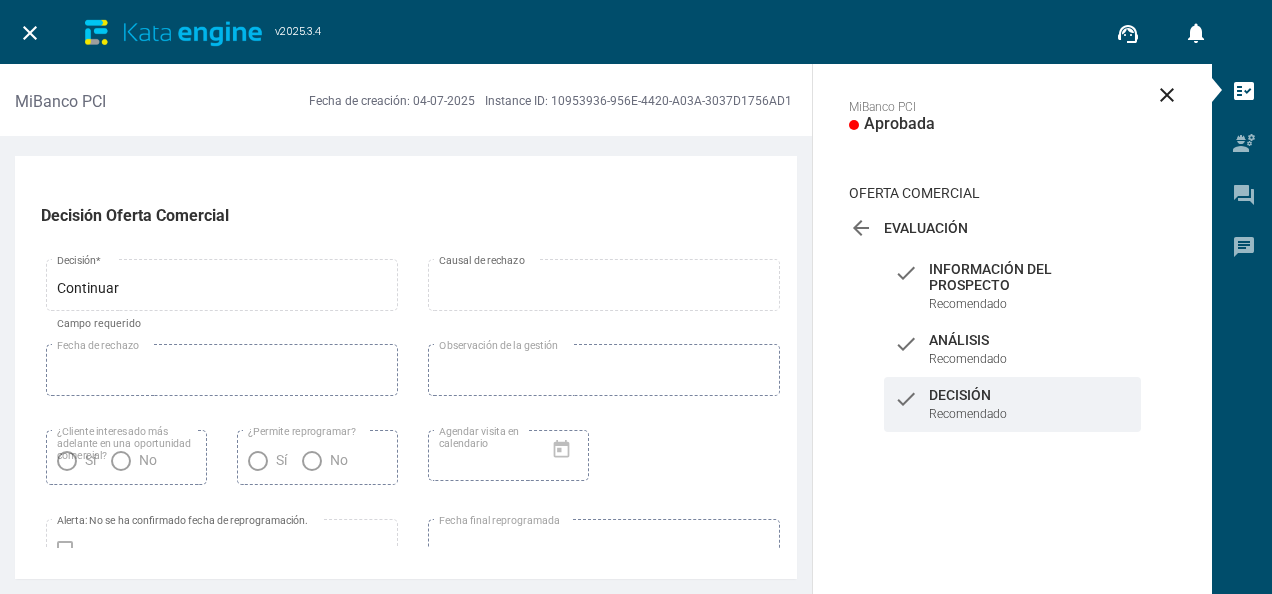 click on "arrow_back" at bounding box center [861, 228] 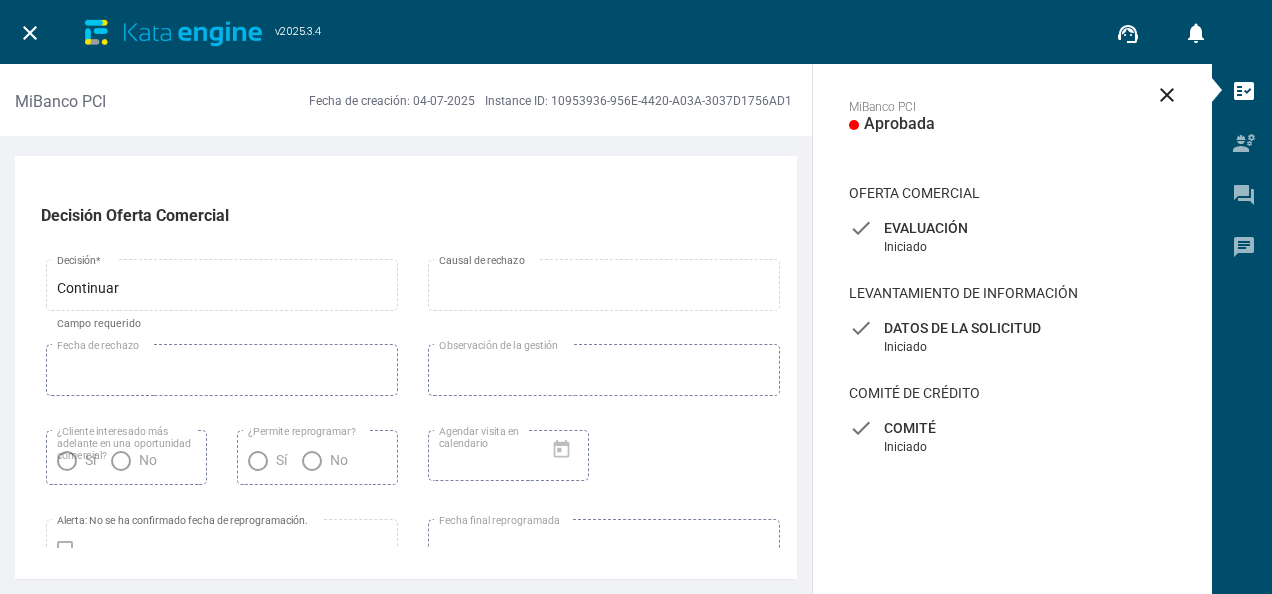 click on "check Datos de la solicitud  Iniciado" at bounding box center (1012, 237) 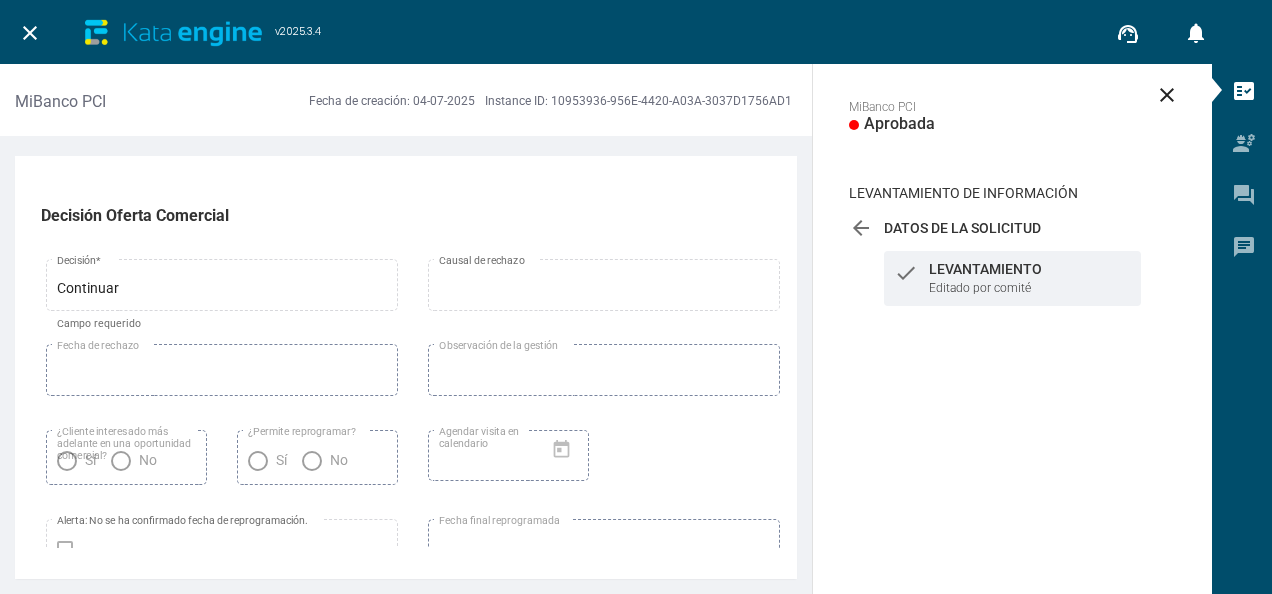 click on "check Levantamiento Editado por comité" at bounding box center (1012, 278) 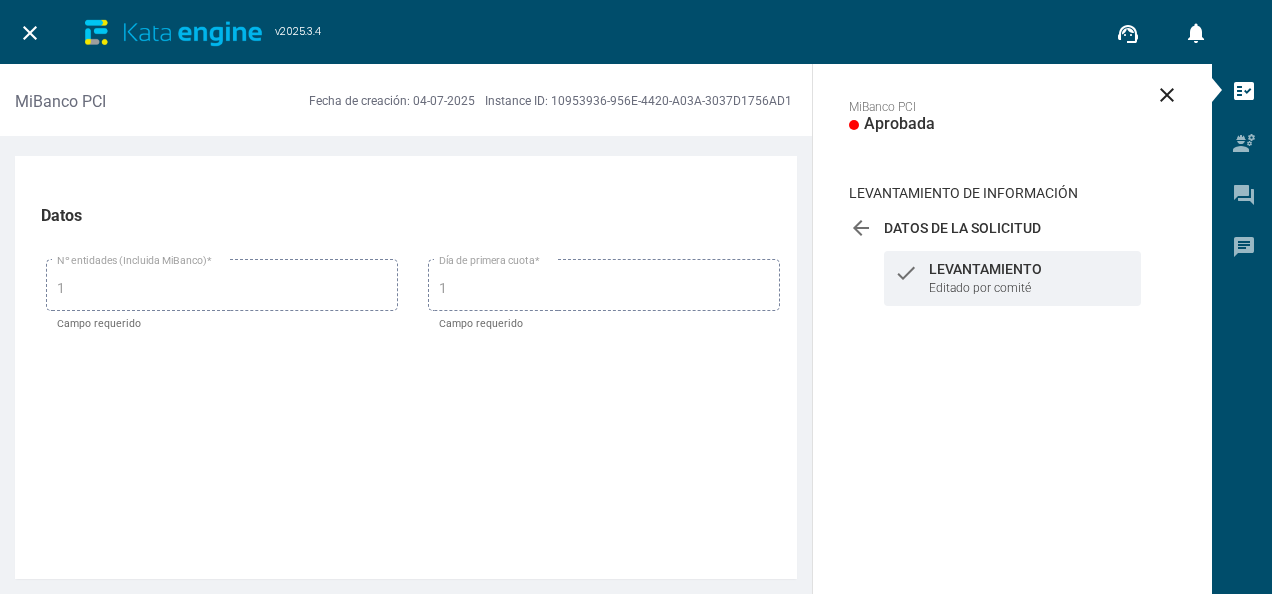 click on "arrow_back" at bounding box center (861, 228) 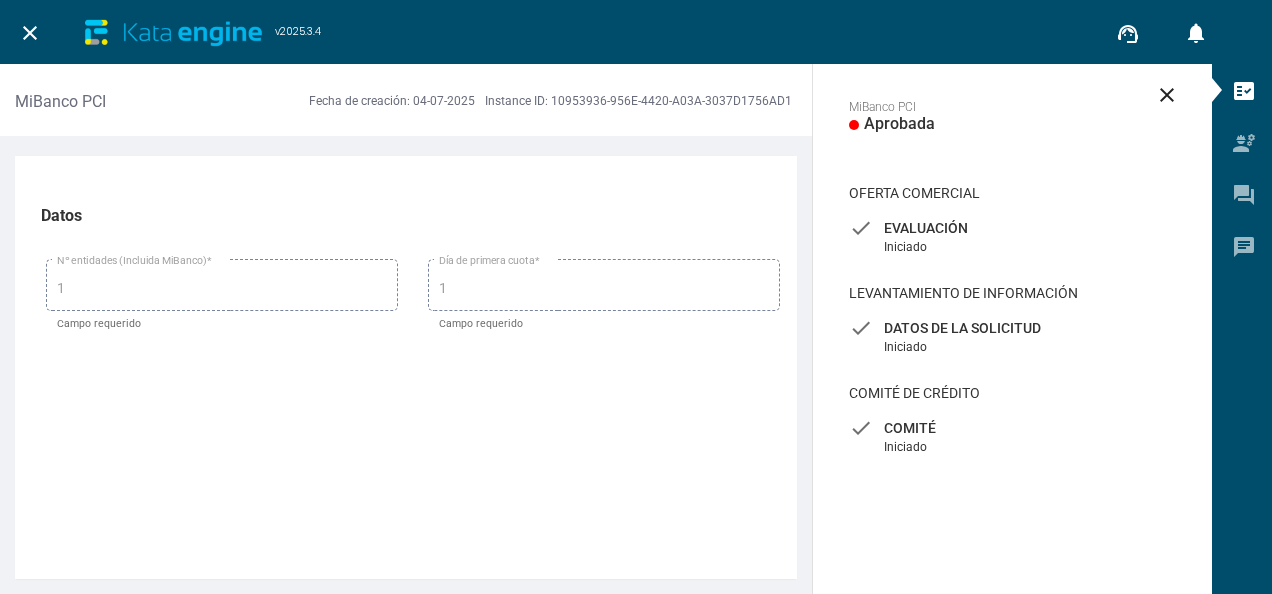 click on "check Comité  Iniciado" at bounding box center (1012, 237) 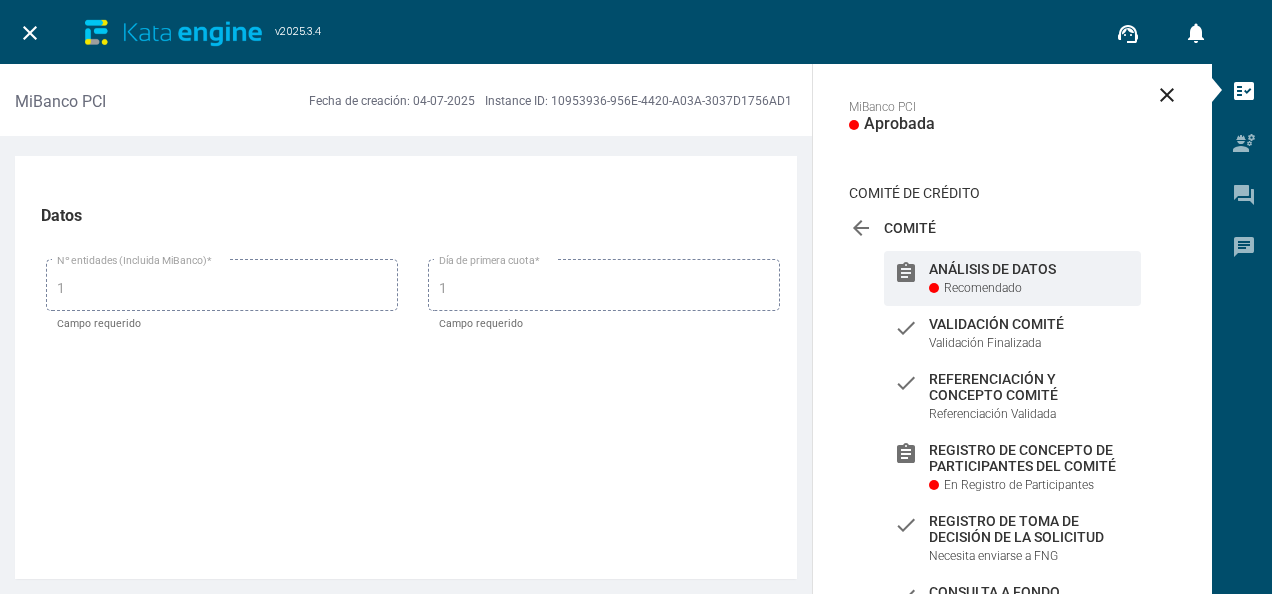click on "Recomendado" at bounding box center [983, 288] 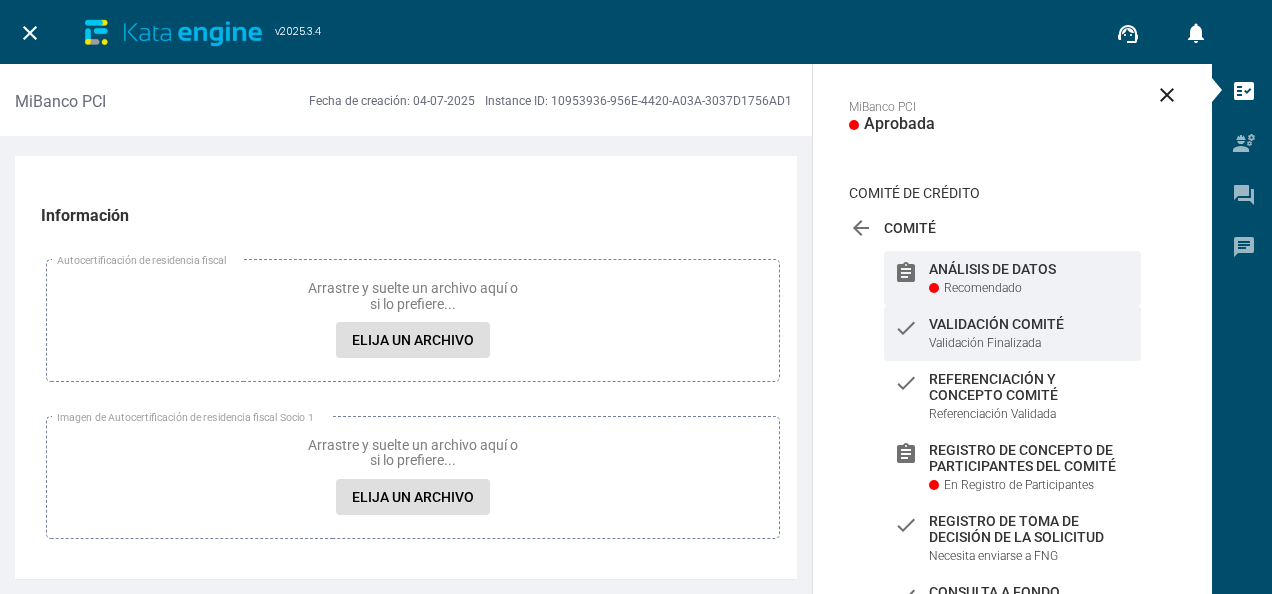 click on "Validación Finalizada" at bounding box center [985, 343] 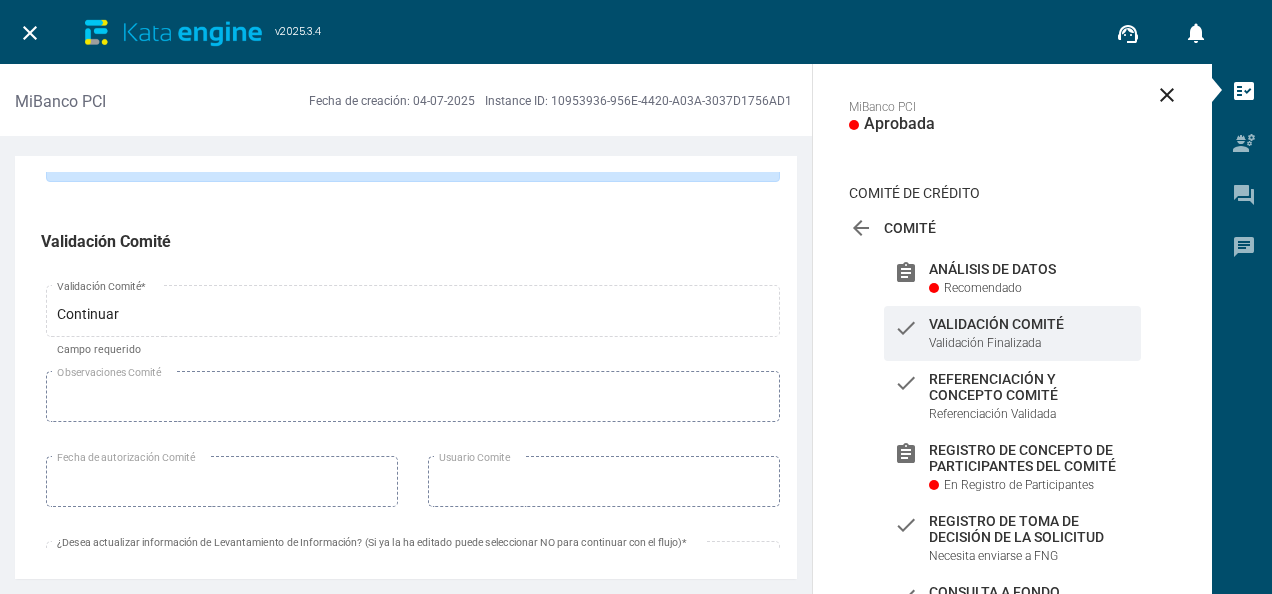 scroll, scrollTop: 1282, scrollLeft: 0, axis: vertical 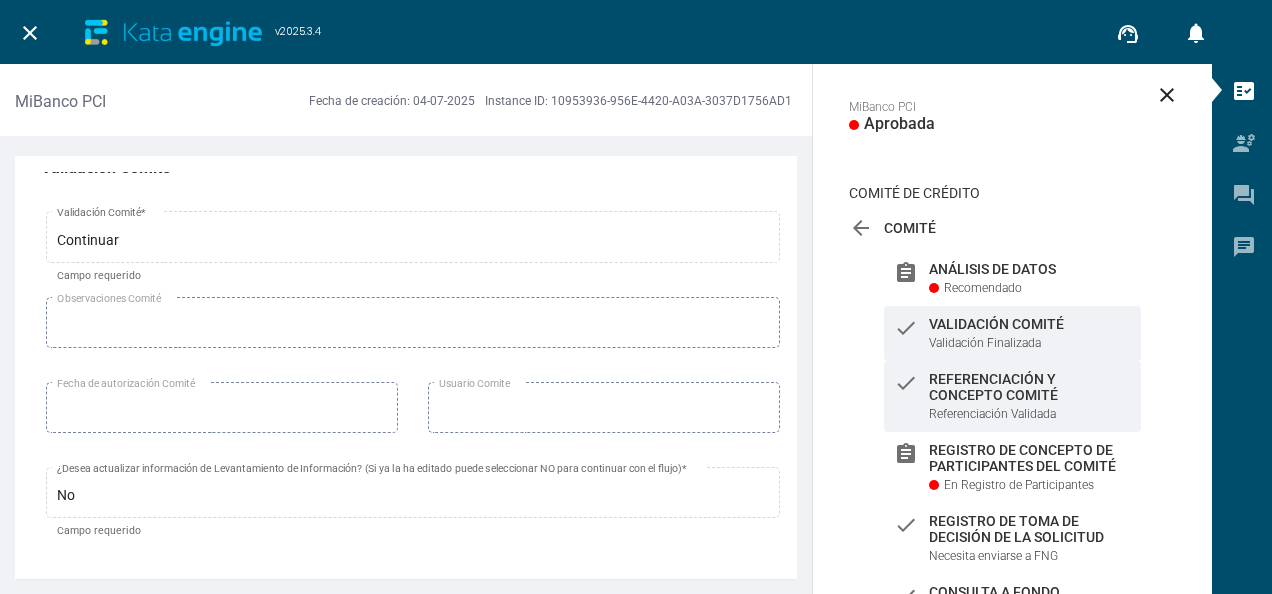 click on "Referenciación y Concepto Comité" at bounding box center [1030, 269] 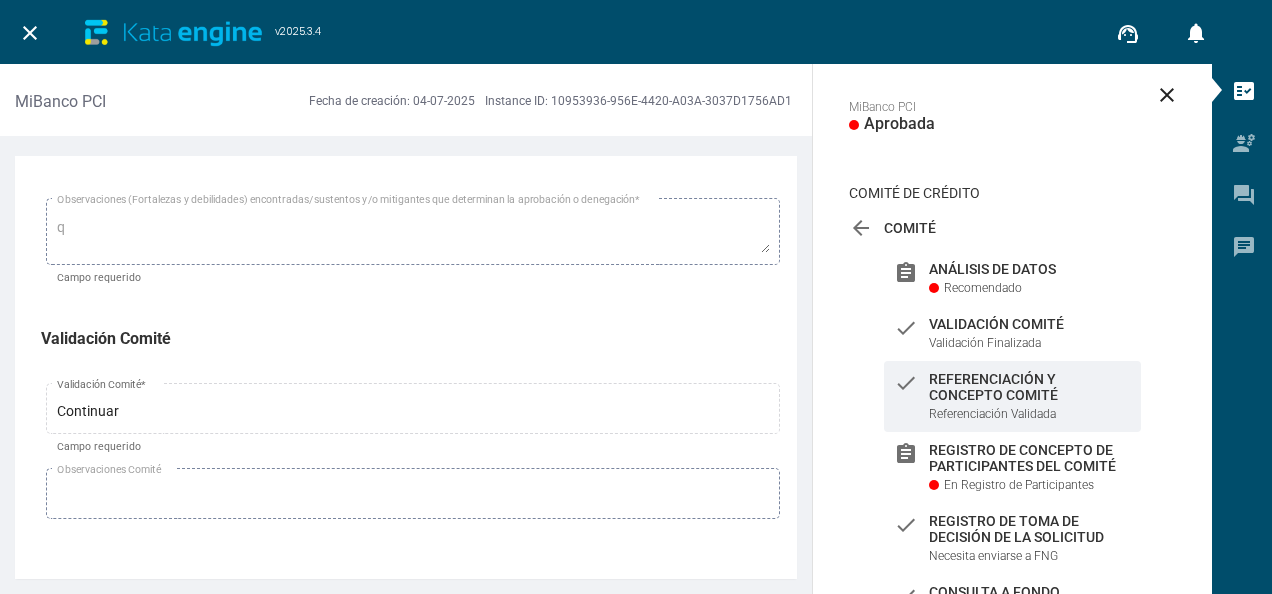 scroll, scrollTop: 524, scrollLeft: 0, axis: vertical 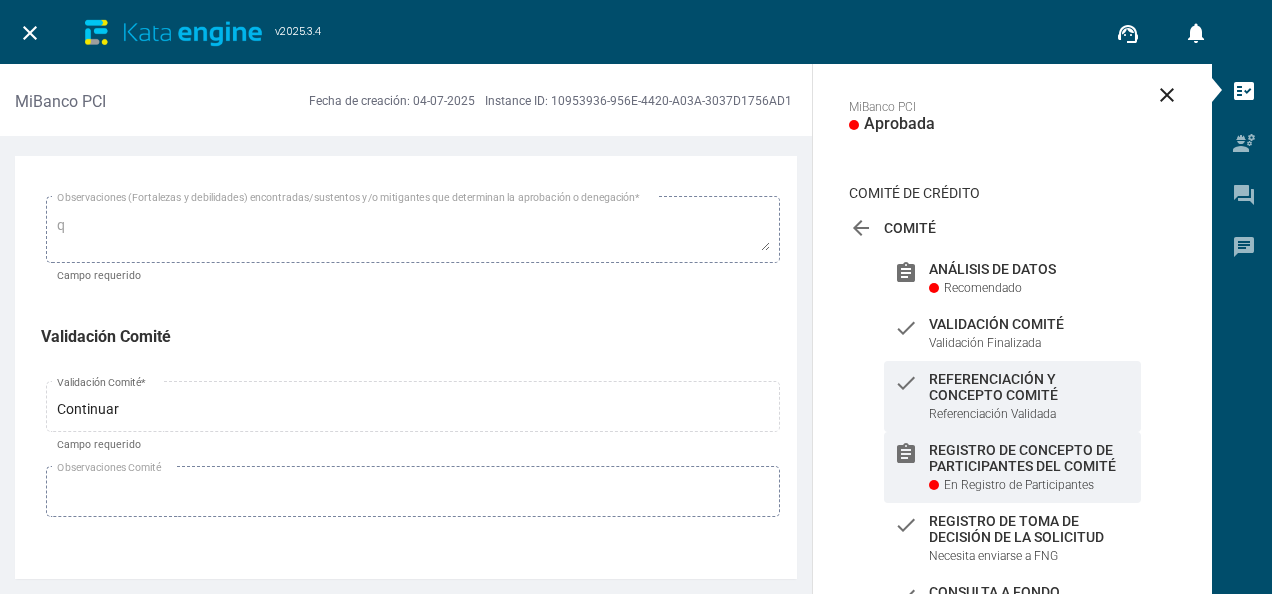 click on "Registro de Concepto de Participantes del Comité" at bounding box center [1030, 269] 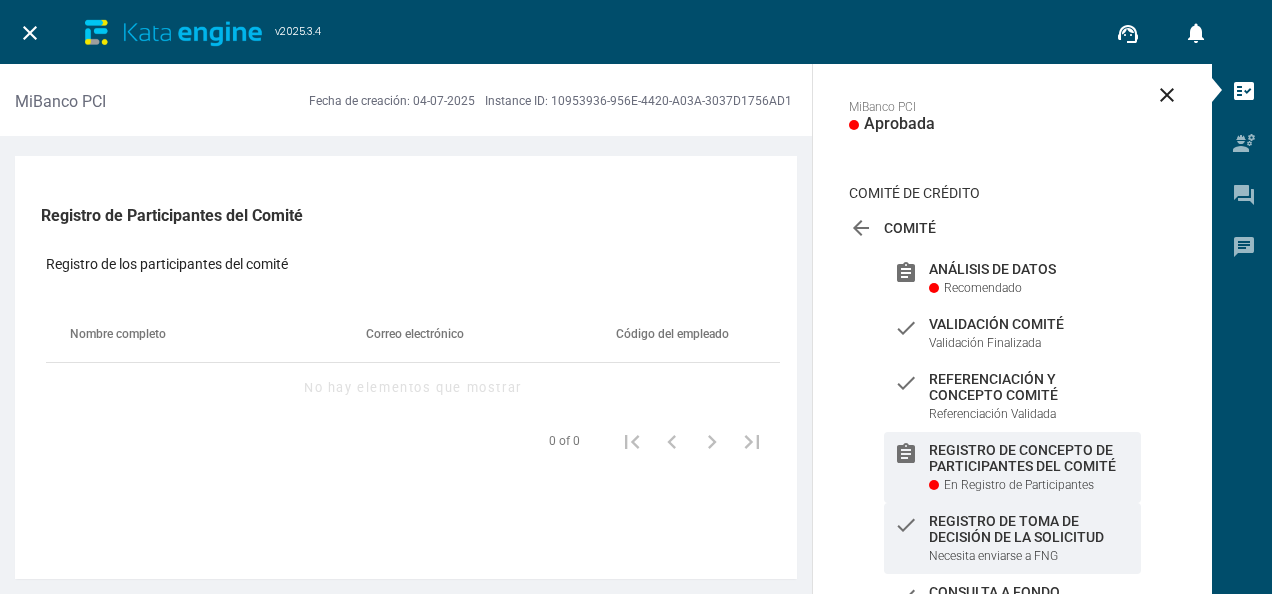 click on "Necesita enviarse a FNG" at bounding box center (985, 343) 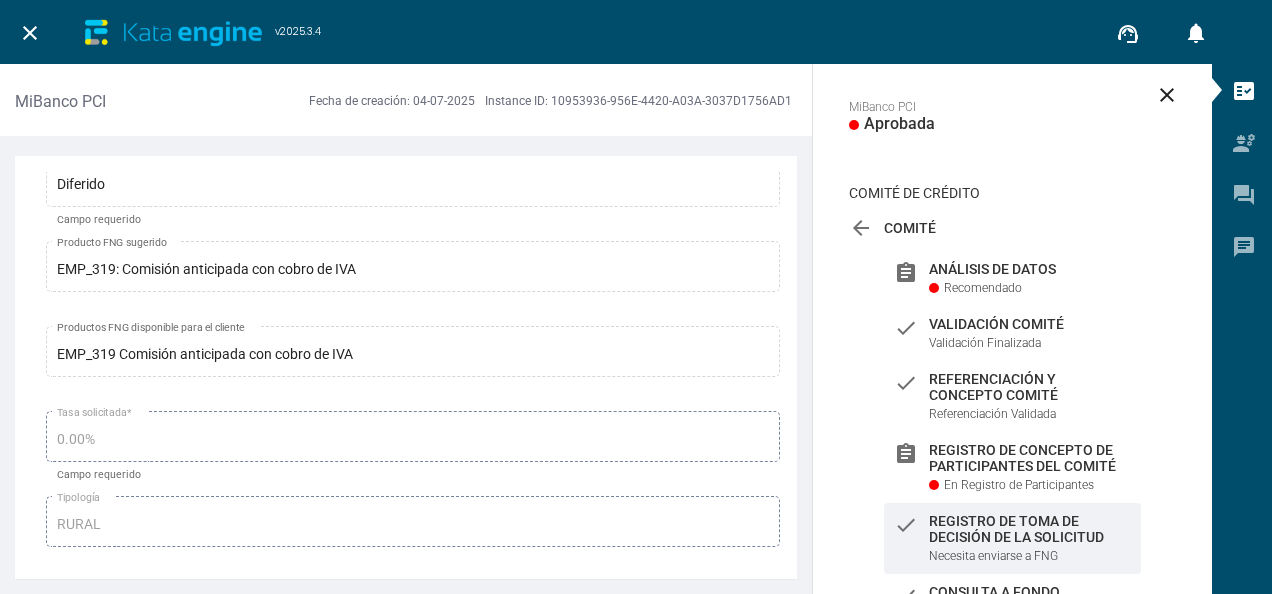 scroll, scrollTop: 4345, scrollLeft: 0, axis: vertical 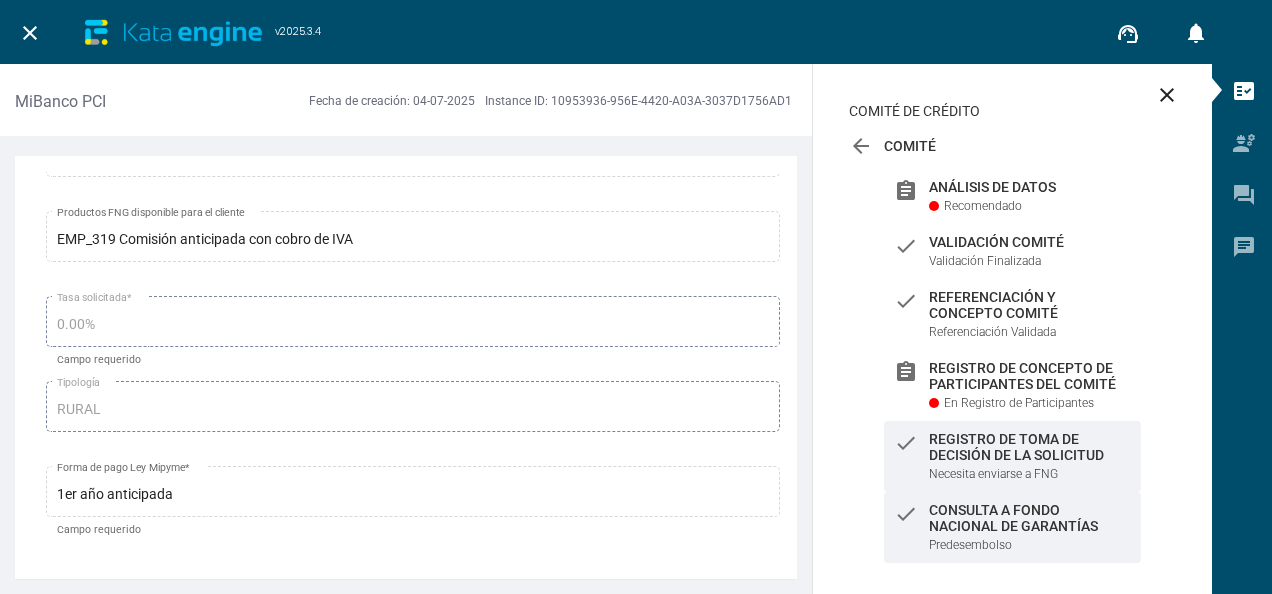 click on "check Consulta a Fondo Nacional de Garantías Predesembolso" at bounding box center (1012, 527) 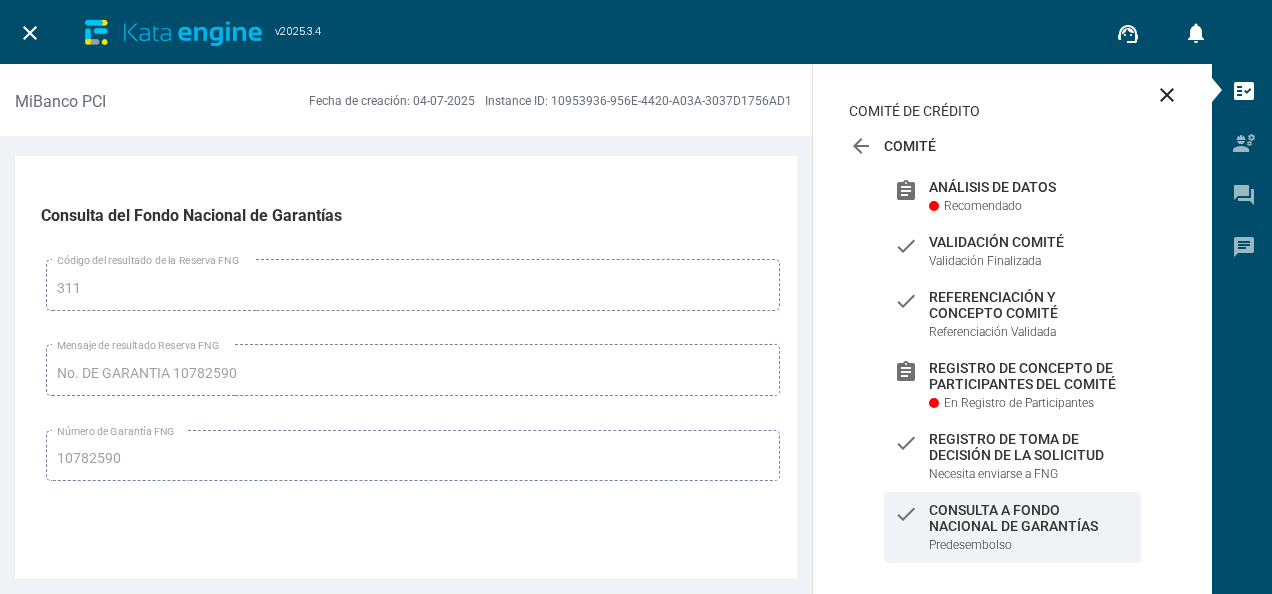 click on "close" at bounding box center (30, 32) 